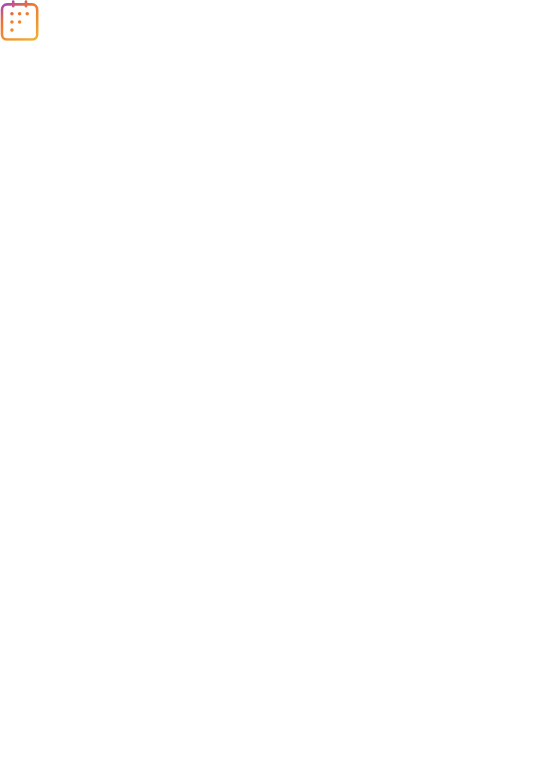 scroll, scrollTop: 0, scrollLeft: 0, axis: both 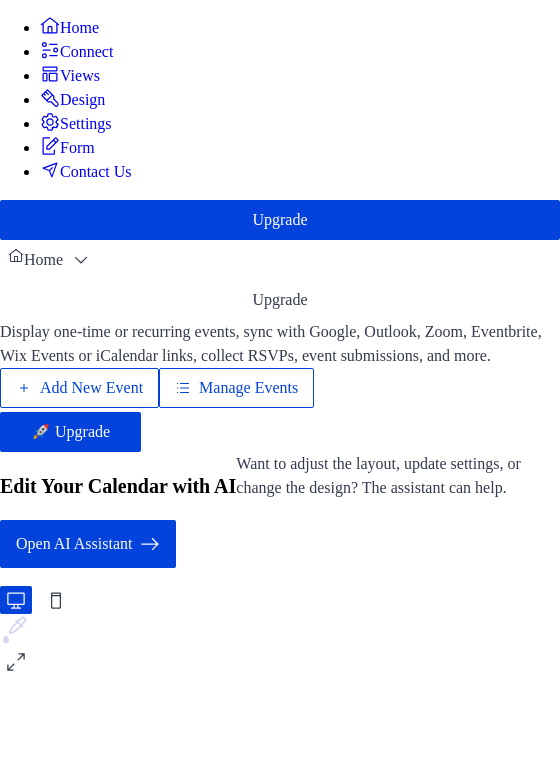 click on "Add New Event" at bounding box center [91, 388] 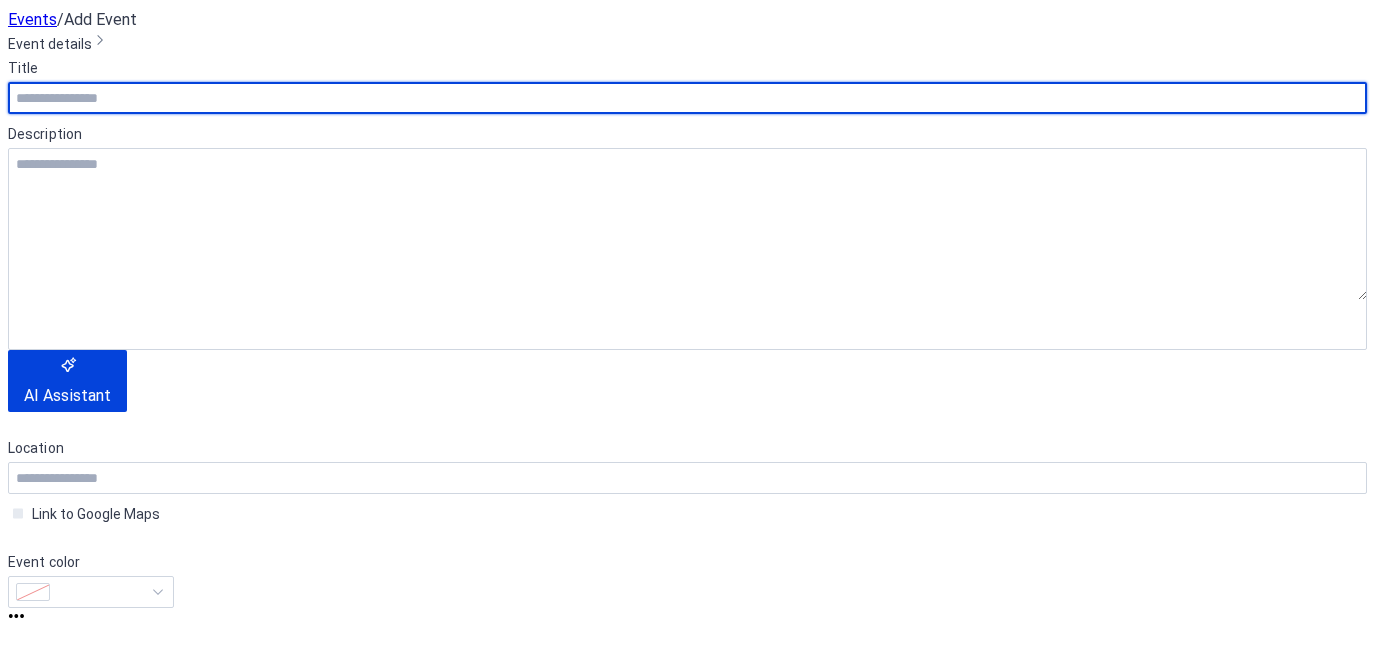 scroll, scrollTop: 0, scrollLeft: 0, axis: both 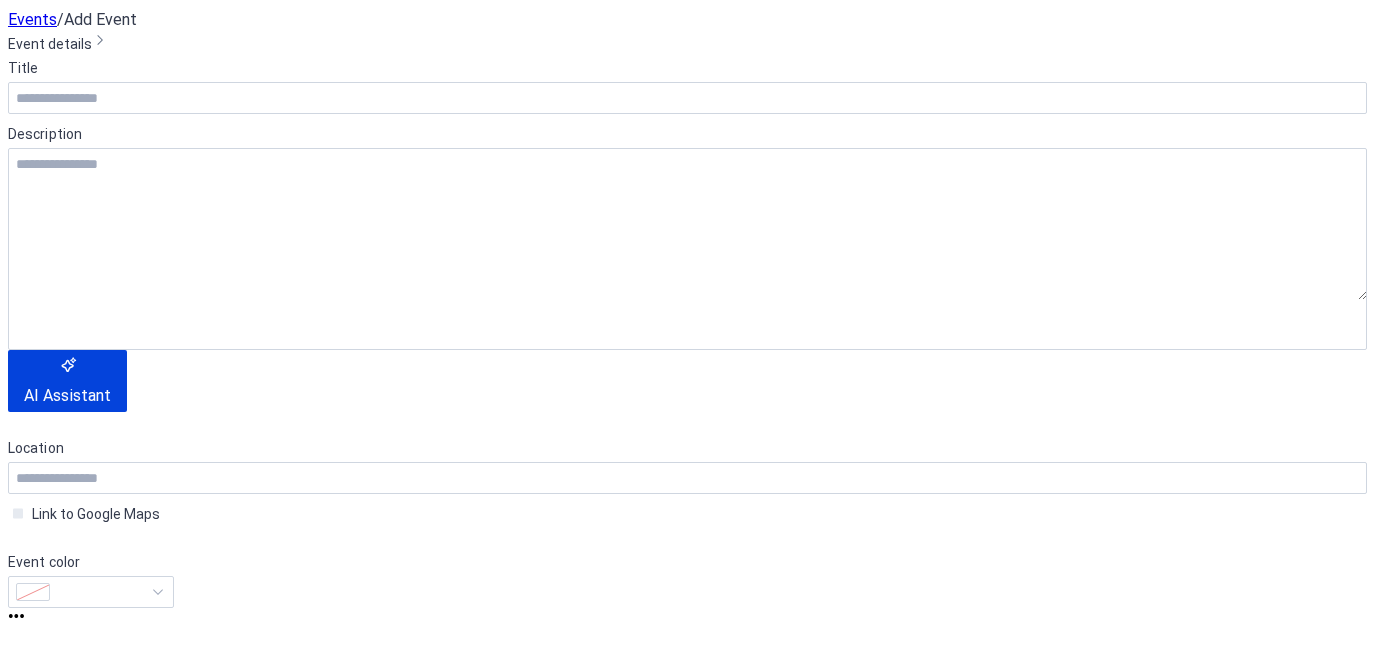 click 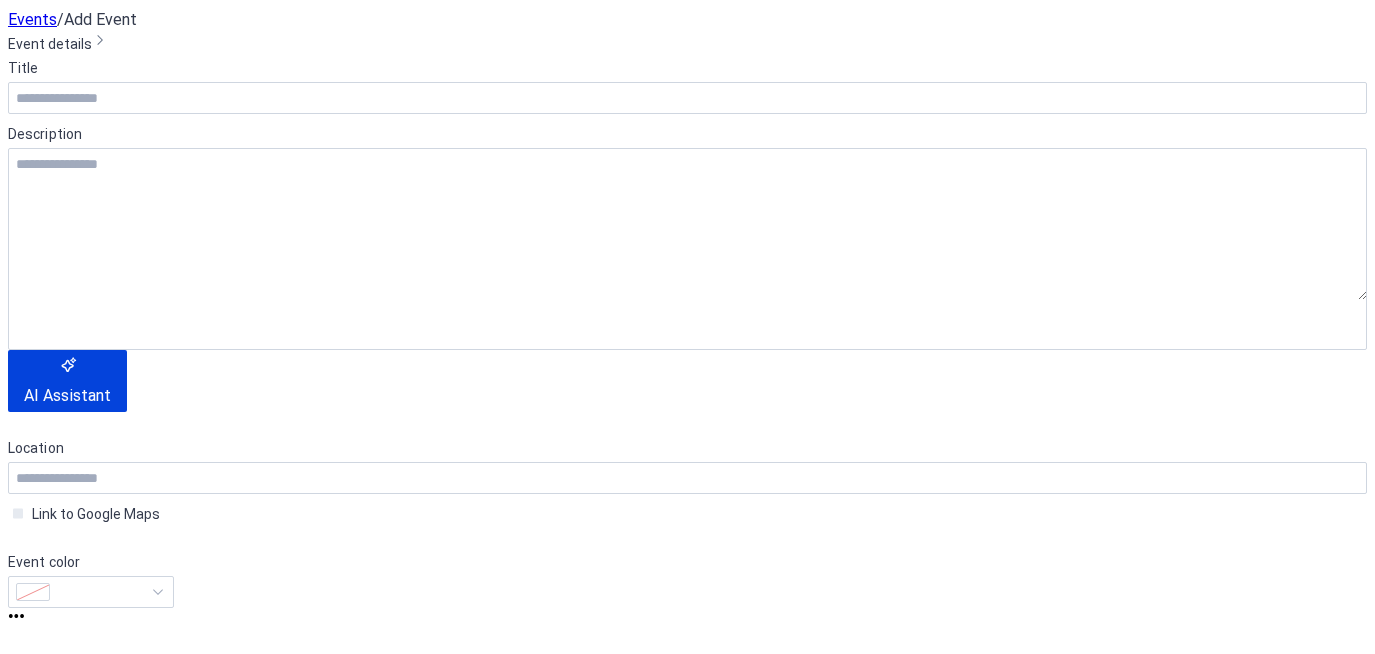 scroll, scrollTop: 0, scrollLeft: 0, axis: both 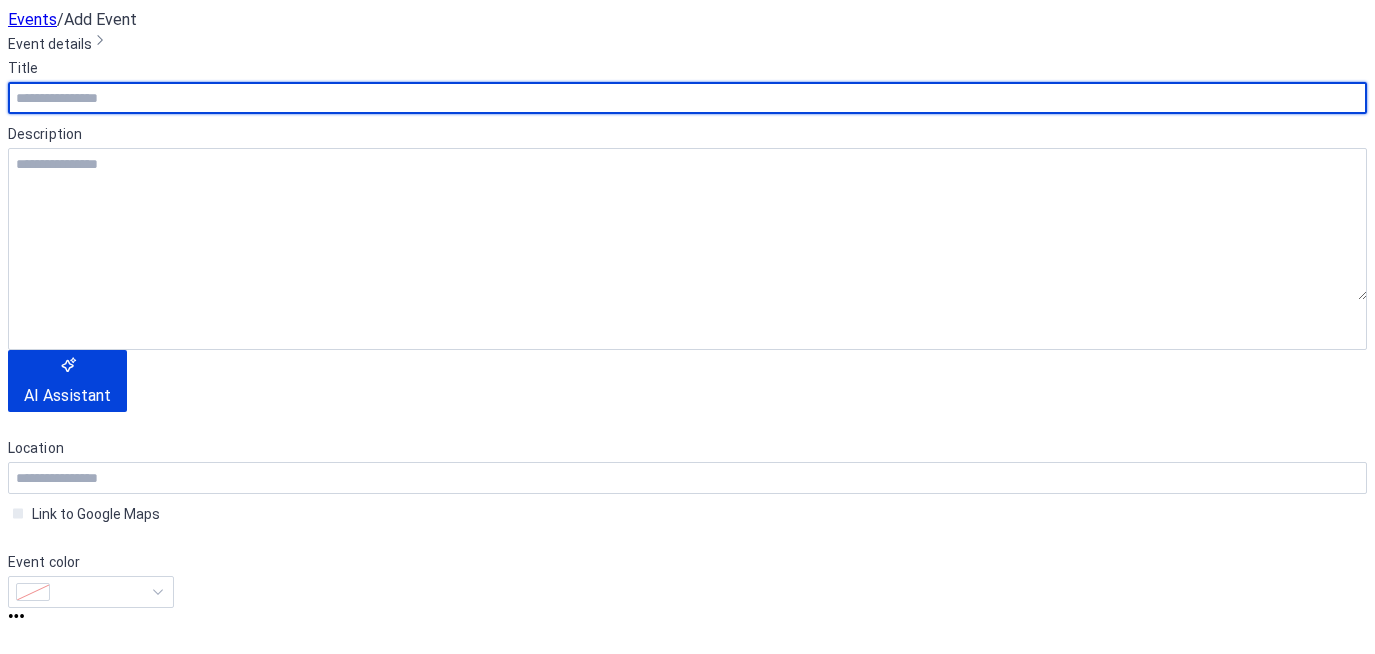 click at bounding box center (687, 98) 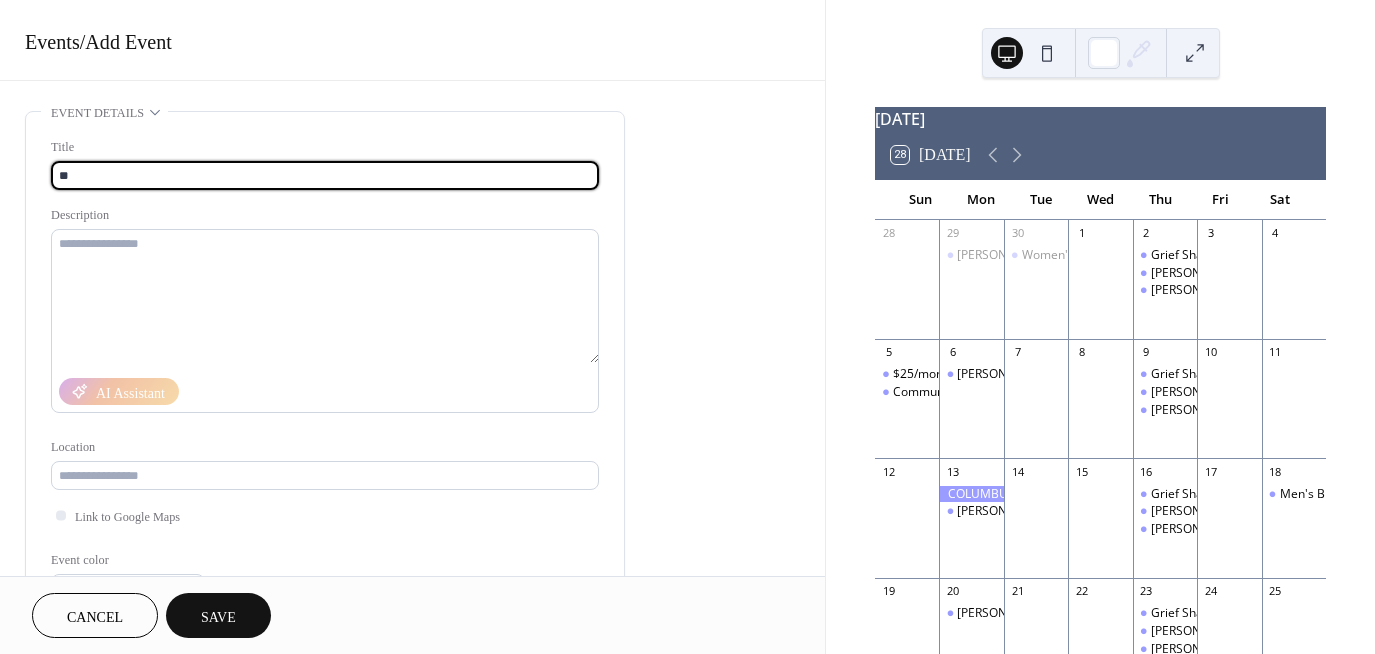 type on "*" 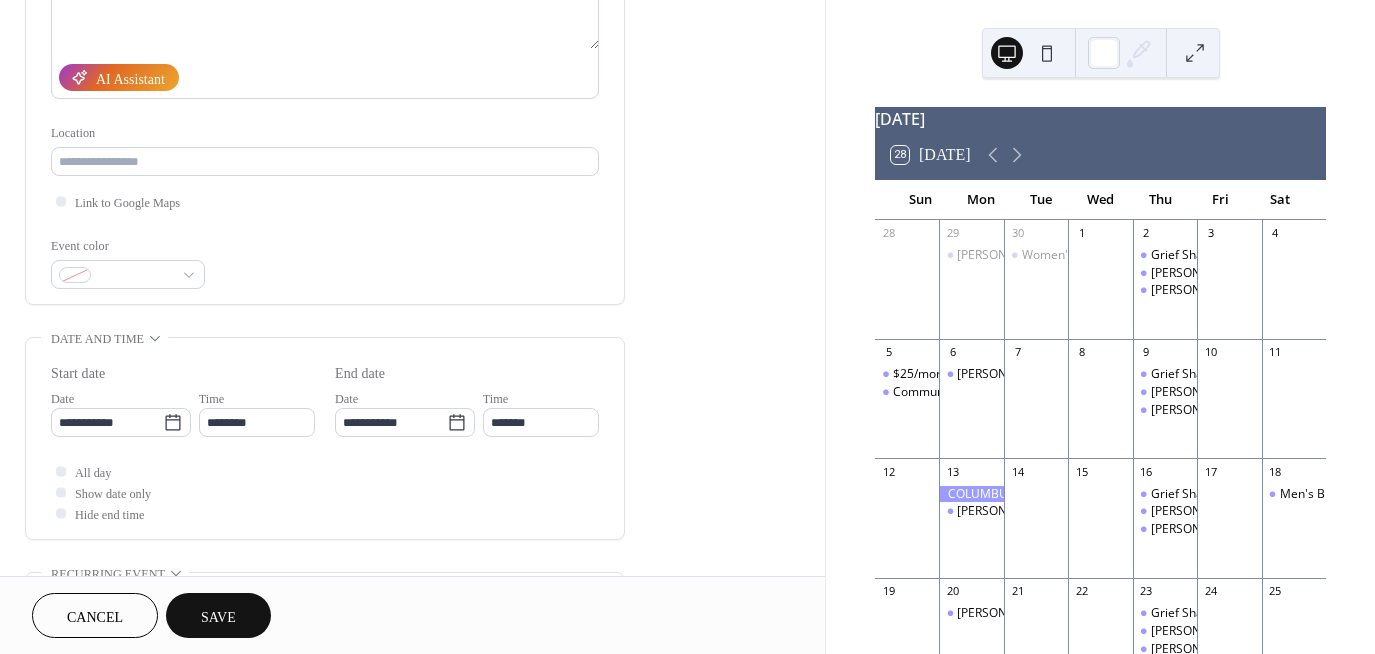 scroll, scrollTop: 400, scrollLeft: 0, axis: vertical 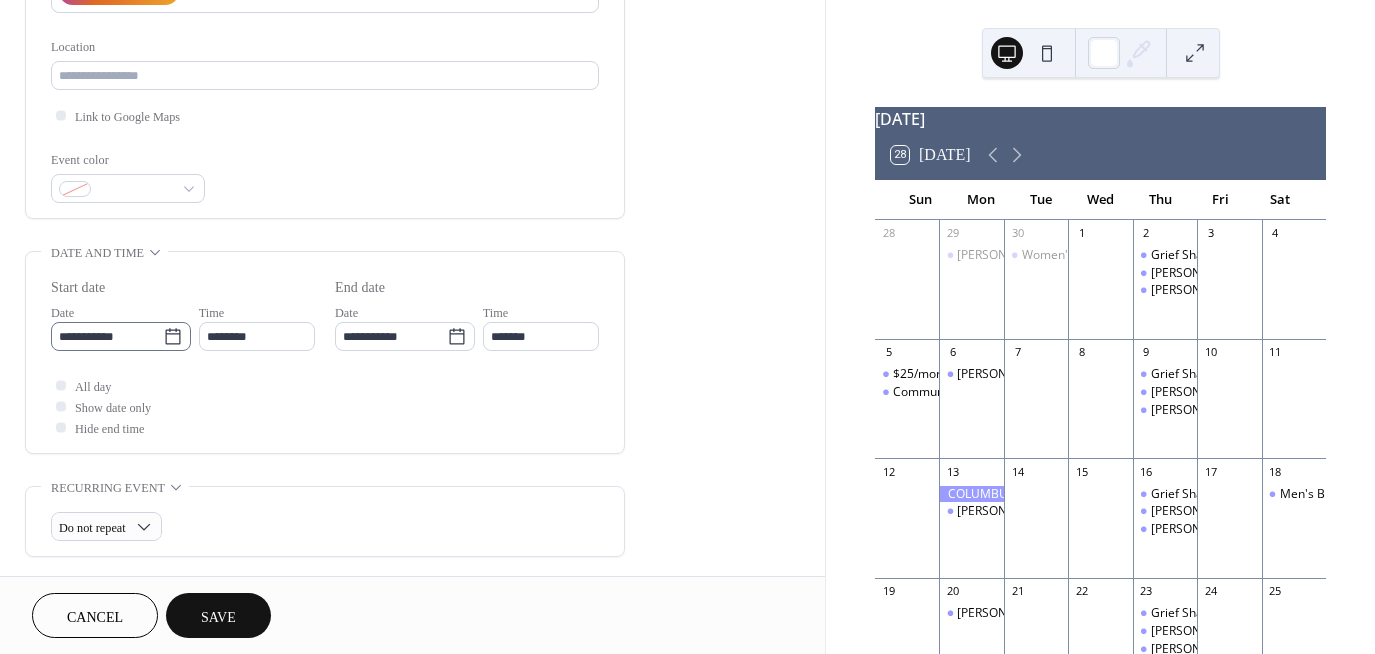 type on "**********" 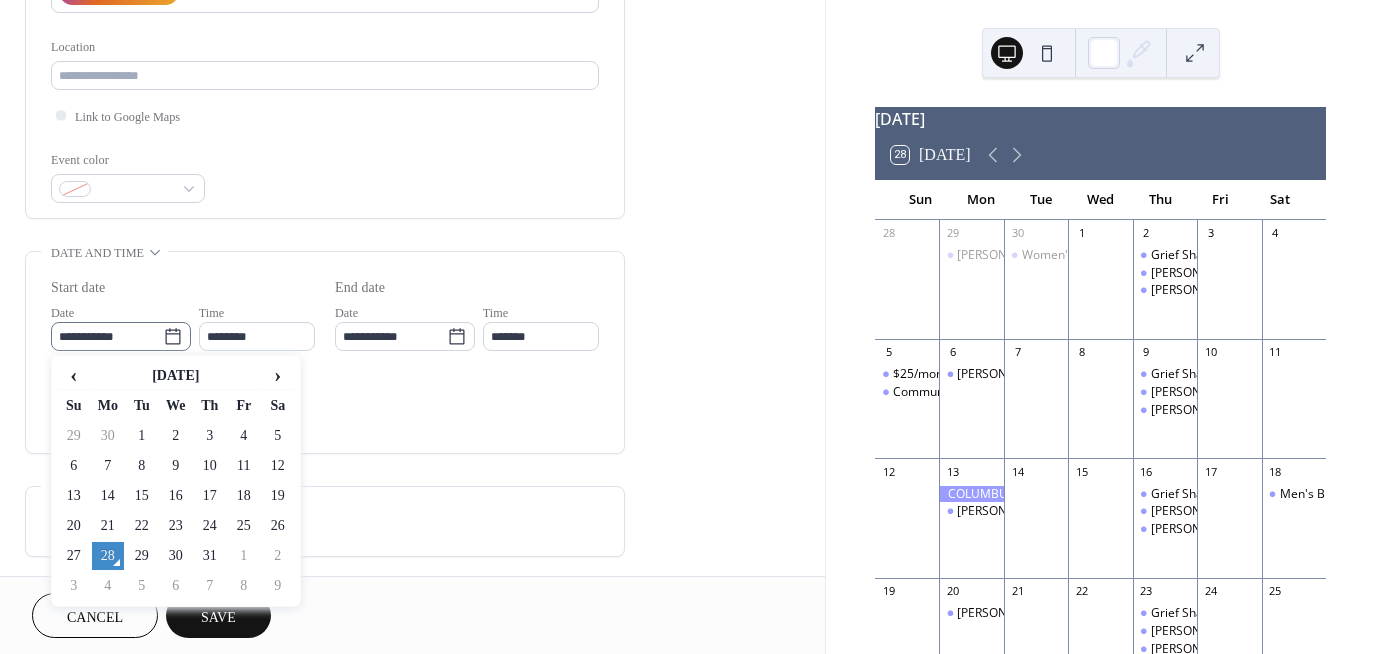 click 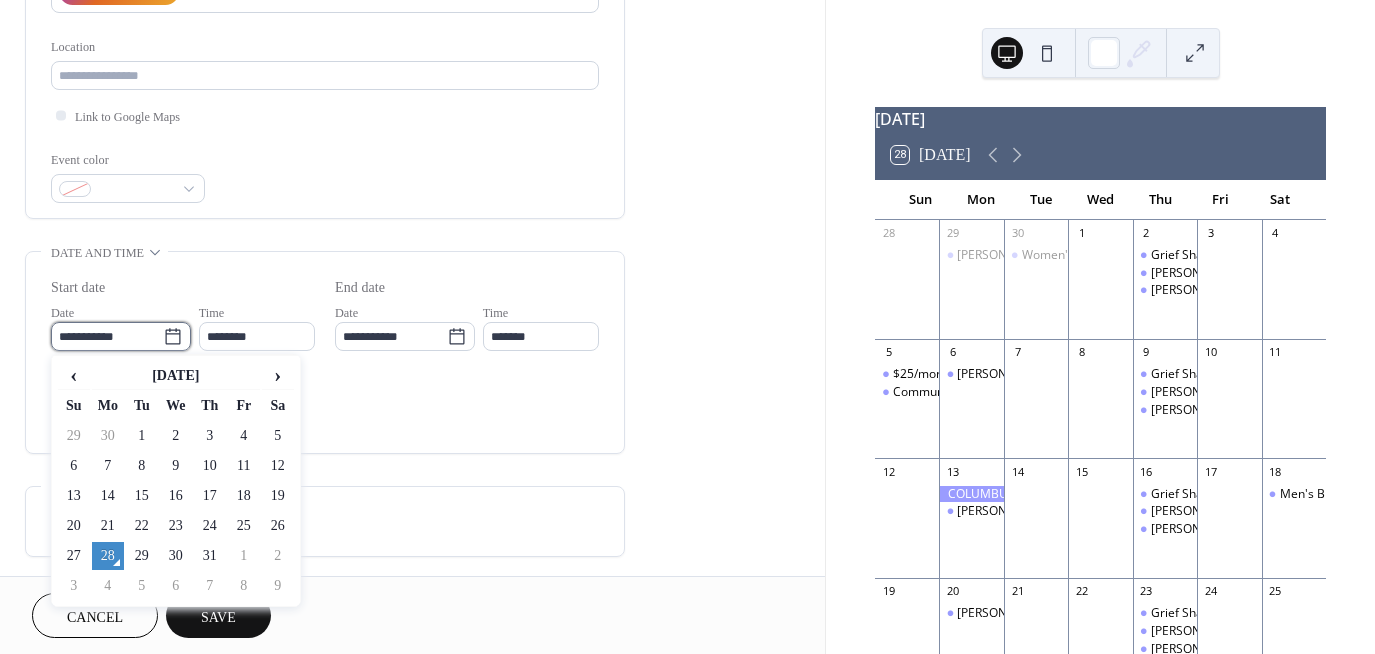 click on "**********" at bounding box center [107, 336] 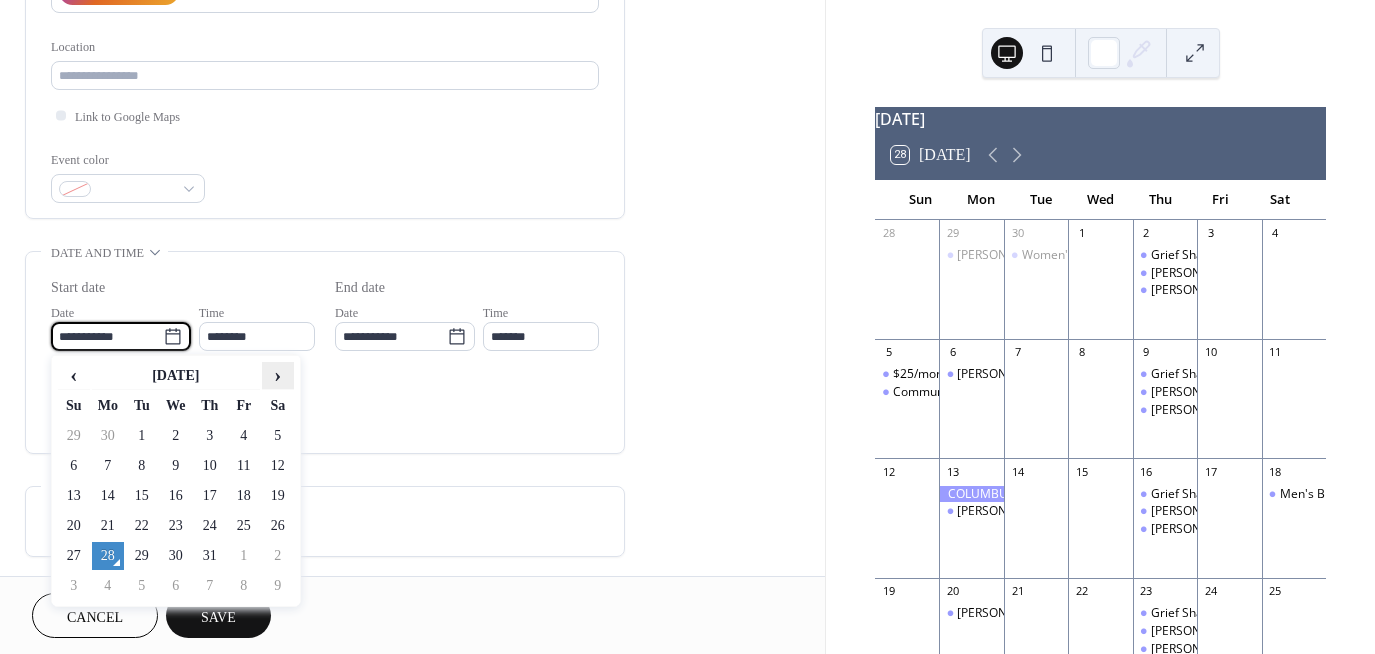 click on "›" at bounding box center [278, 375] 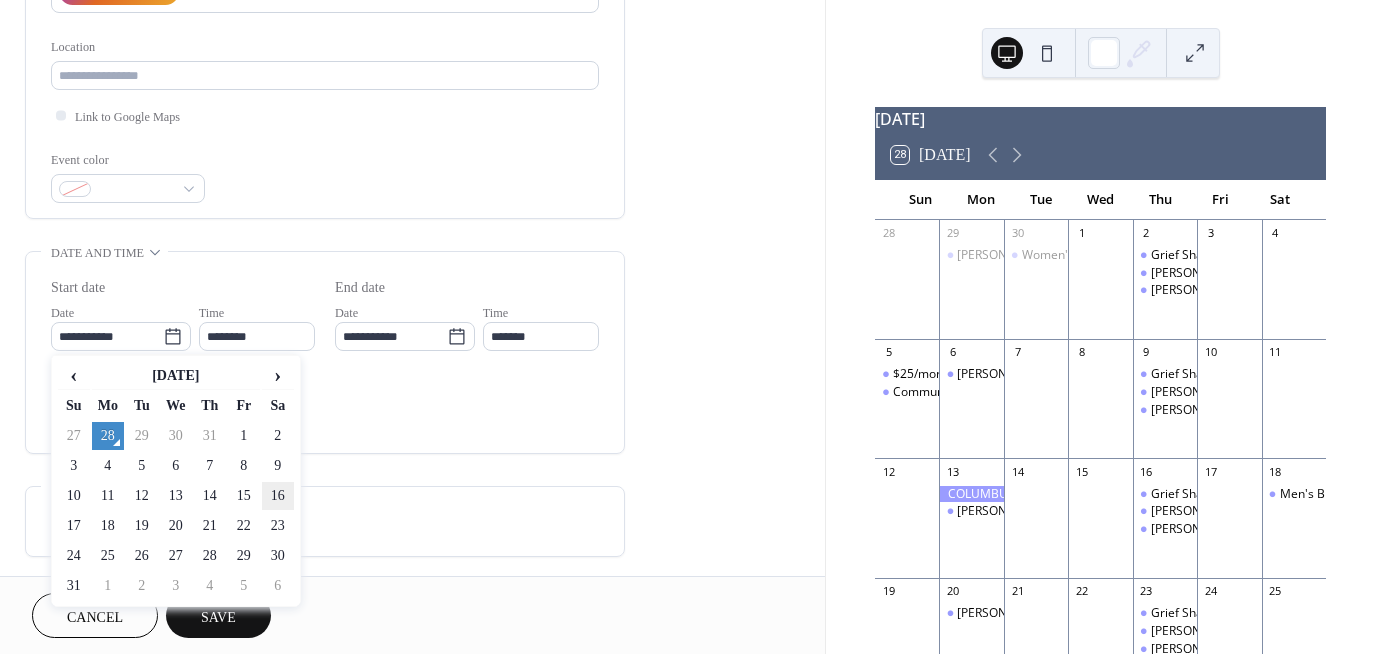 click on "16" at bounding box center [278, 496] 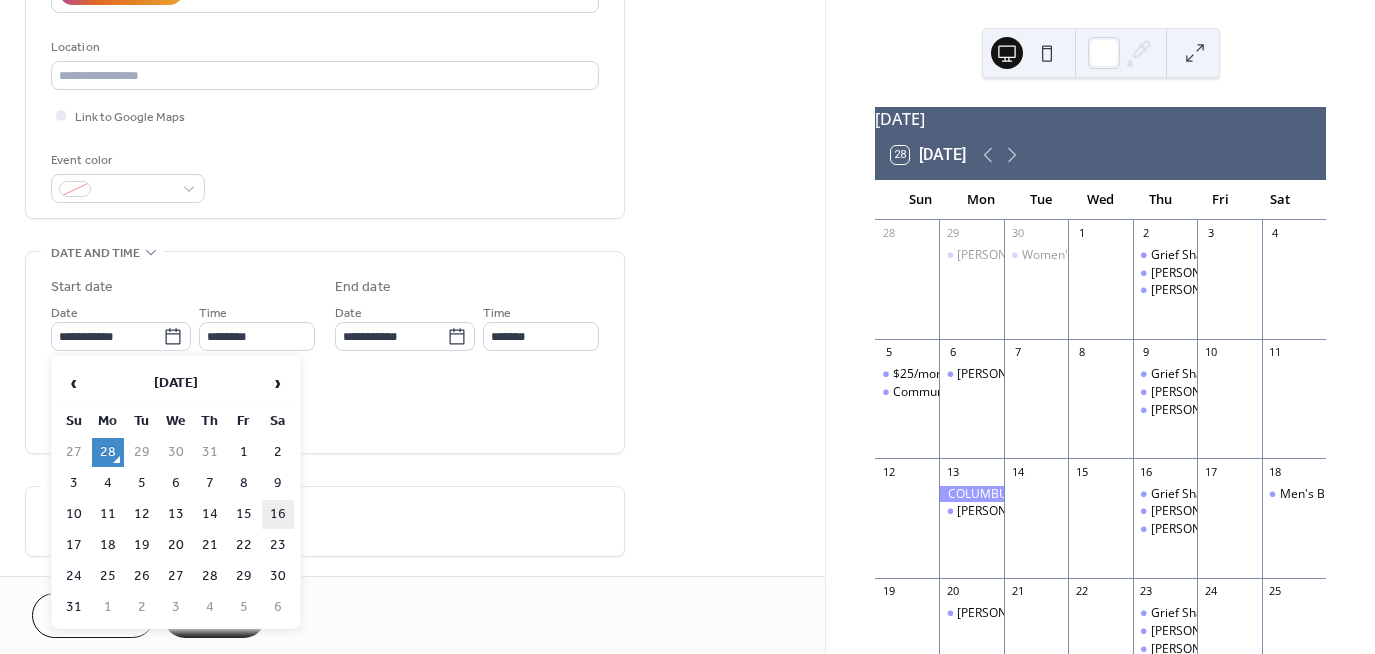 type on "**********" 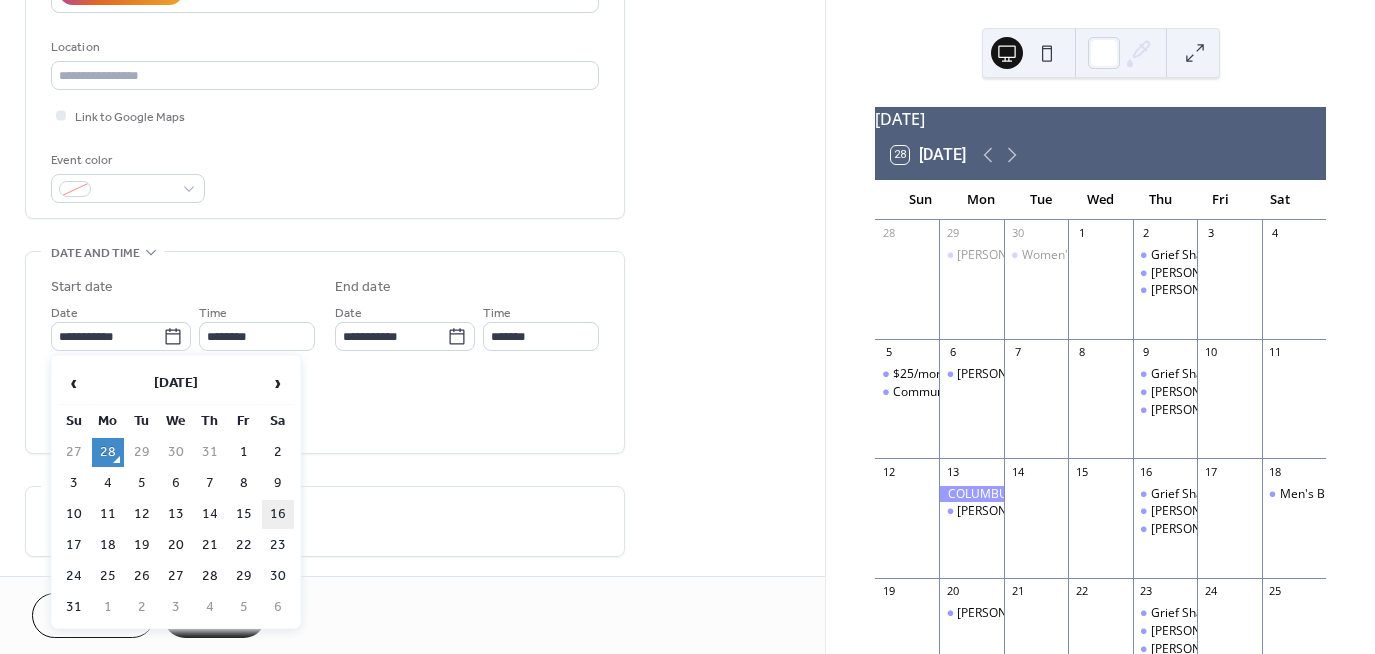 type on "**********" 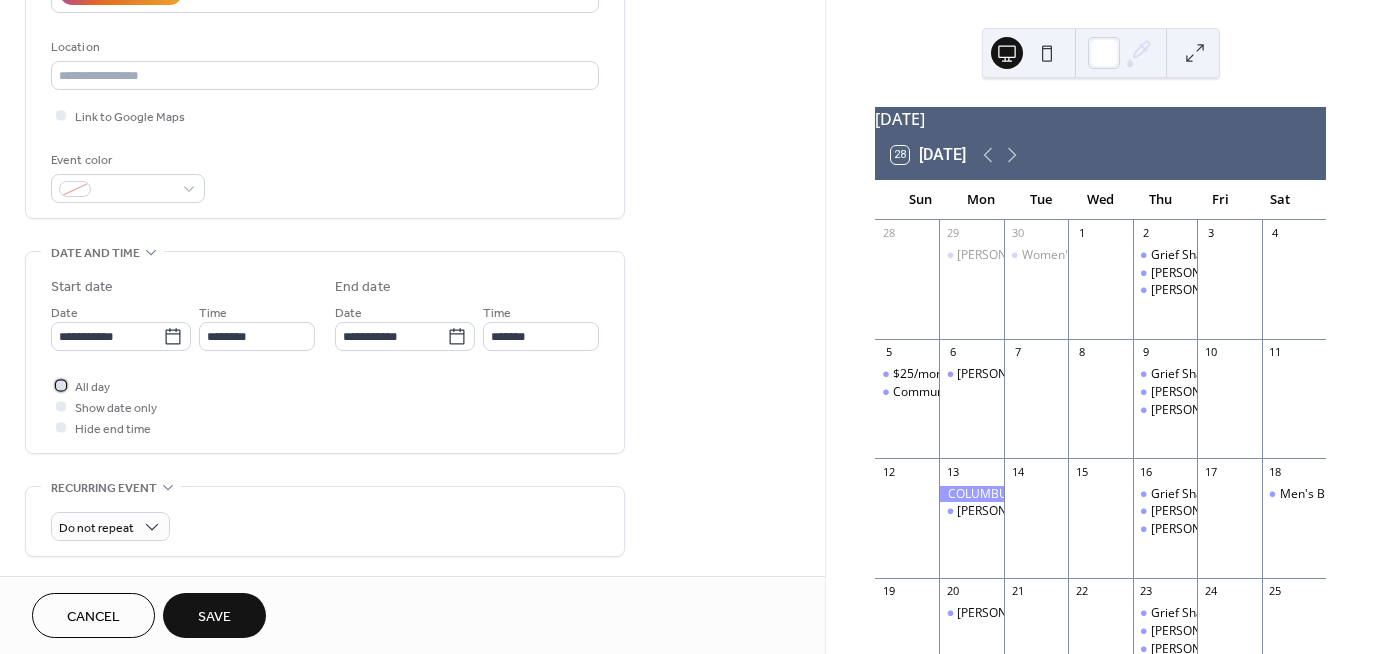 click on "All day" at bounding box center (92, 387) 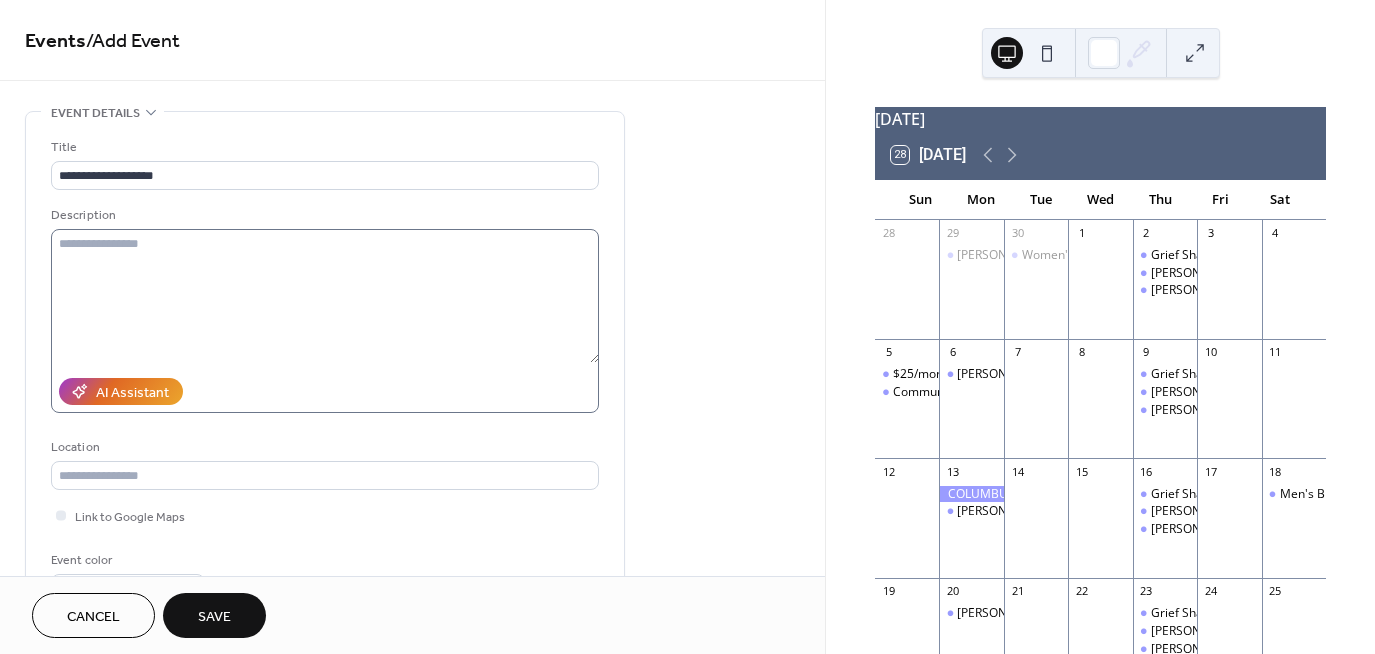 scroll, scrollTop: 0, scrollLeft: 0, axis: both 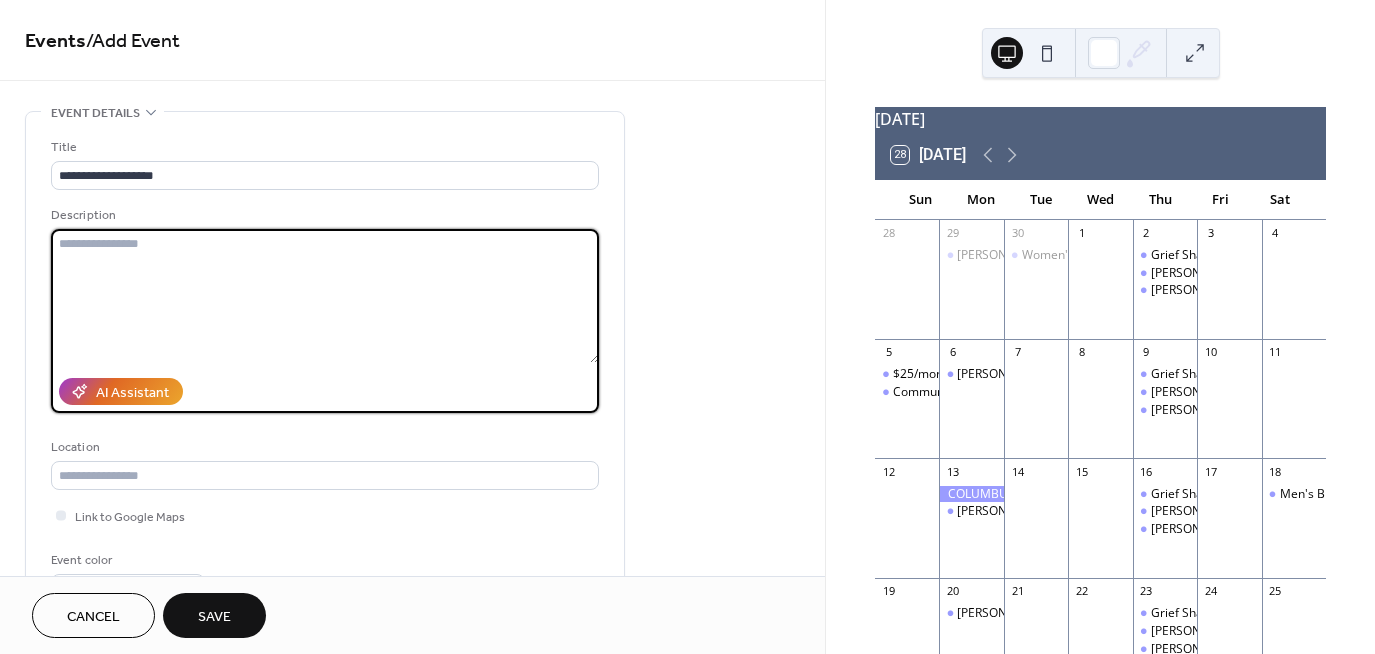 click at bounding box center (325, 296) 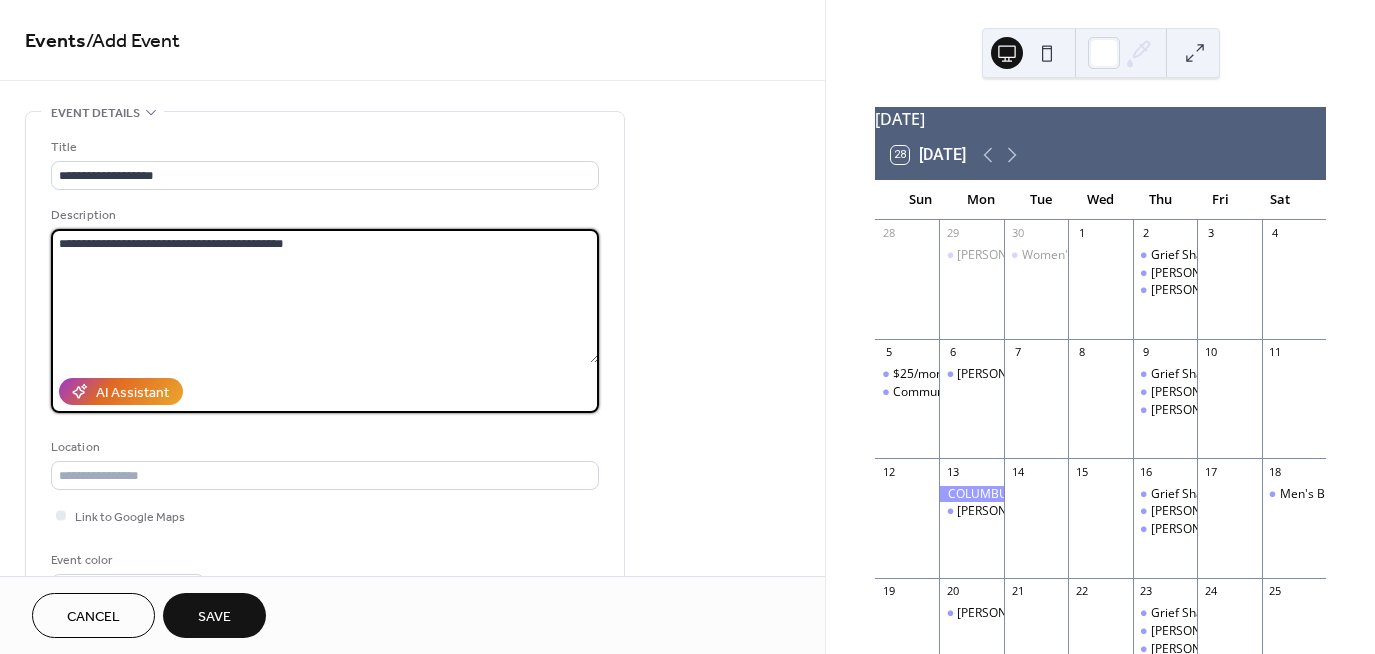 click on "AI Assistant" at bounding box center (325, 391) 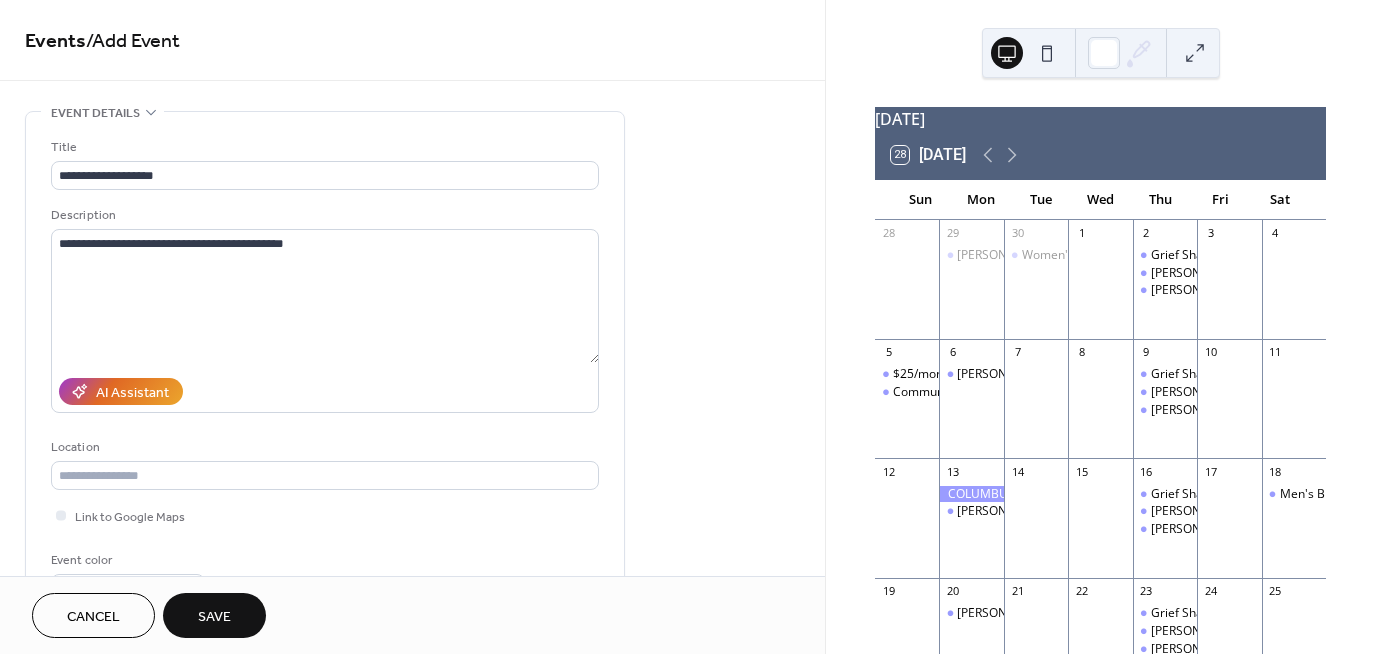 click on "AI Assistant" at bounding box center [325, 391] 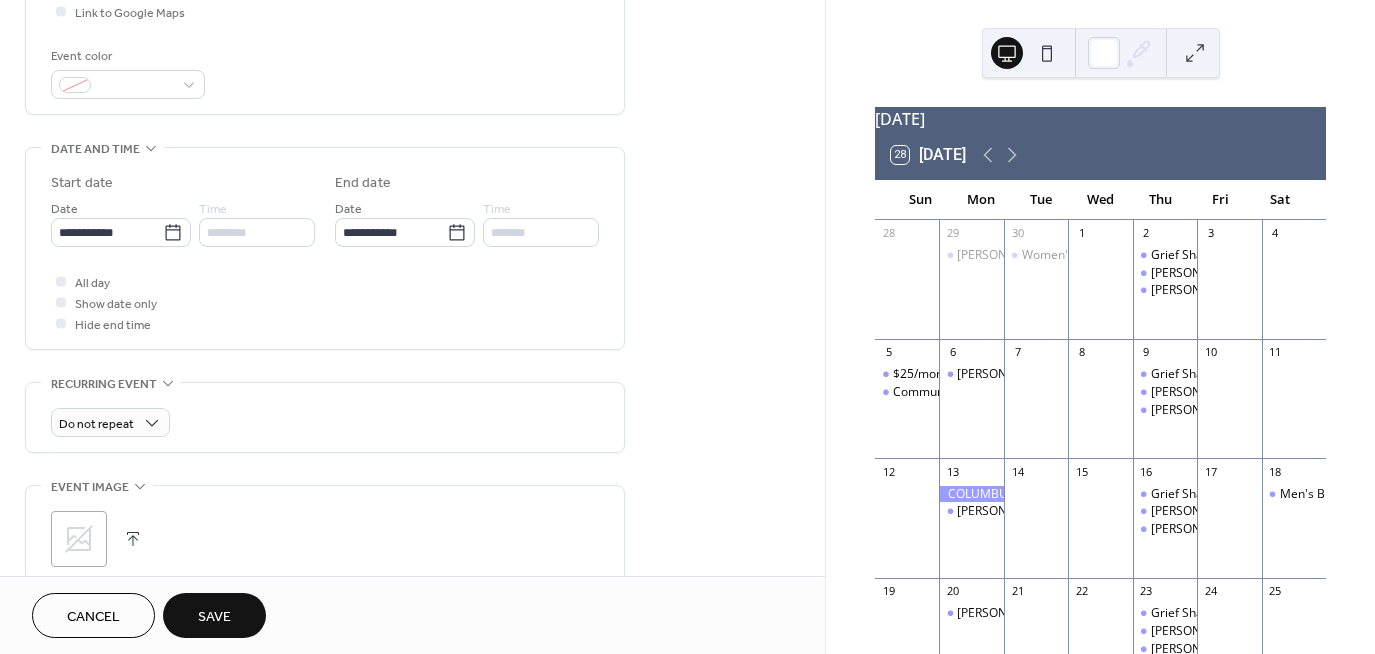 scroll, scrollTop: 0, scrollLeft: 0, axis: both 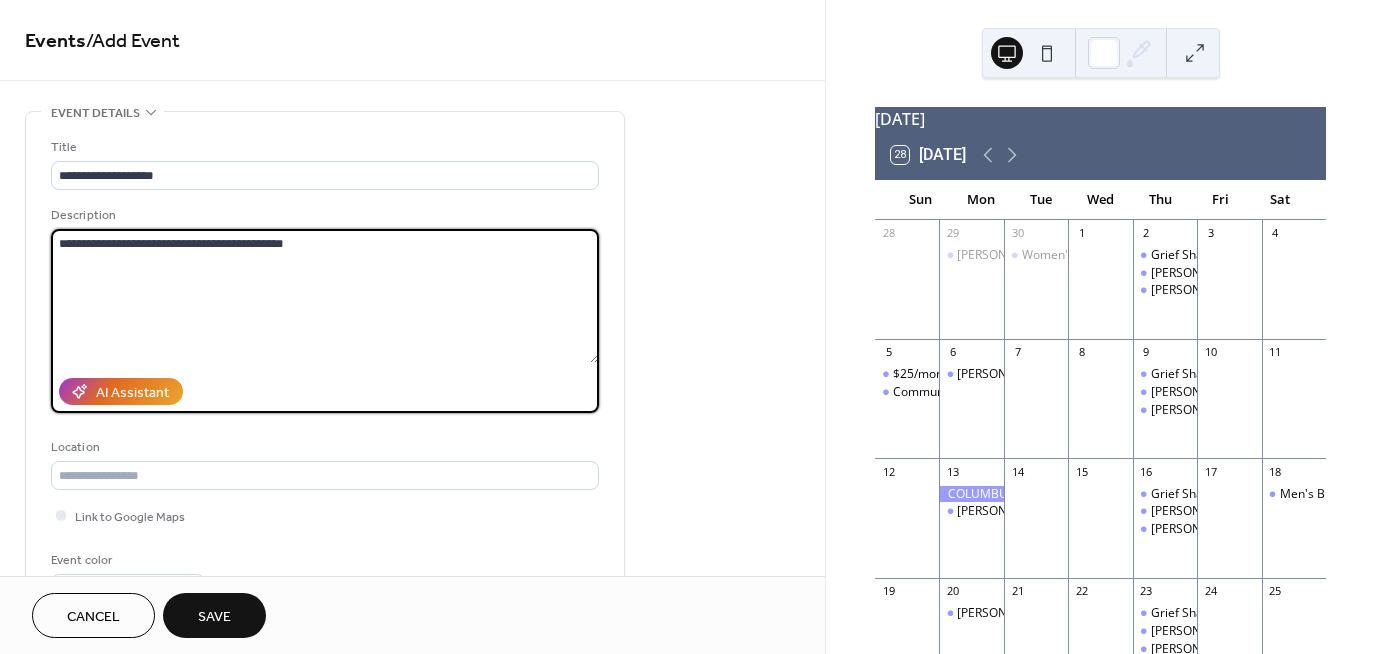 click on "**********" at bounding box center (325, 296) 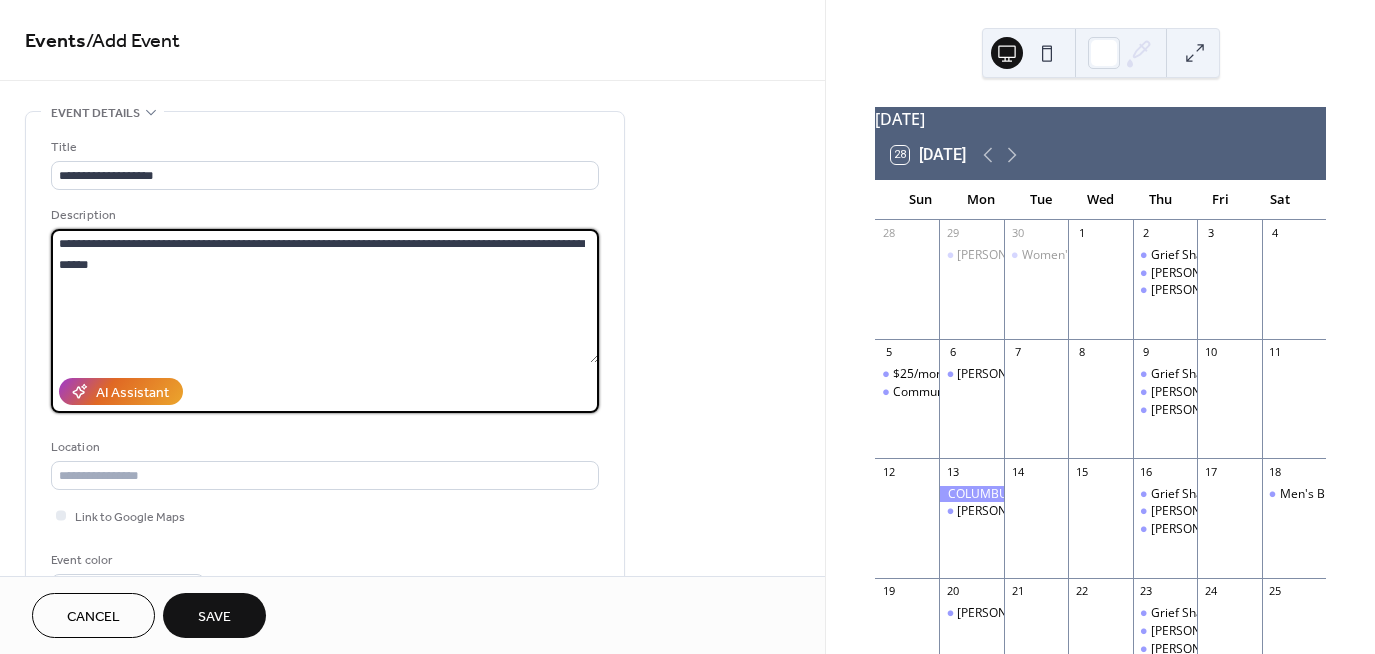 type on "**********" 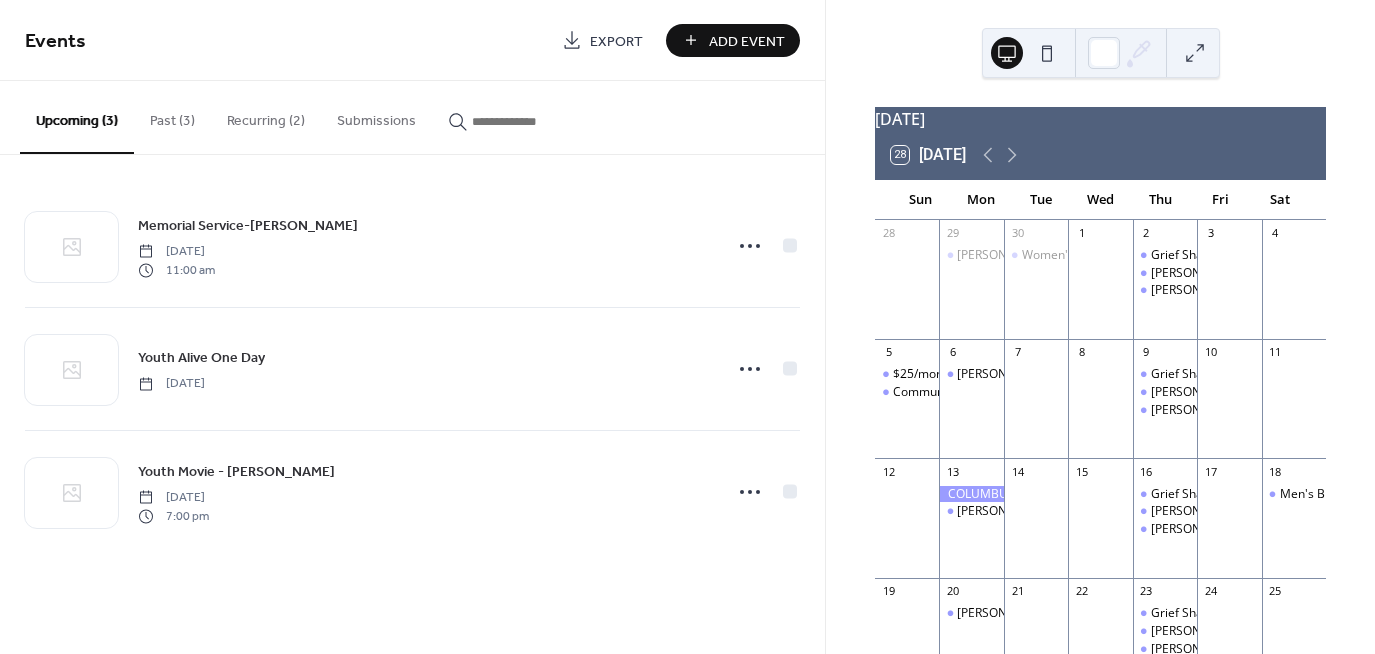 click on "Add Event" at bounding box center [747, 41] 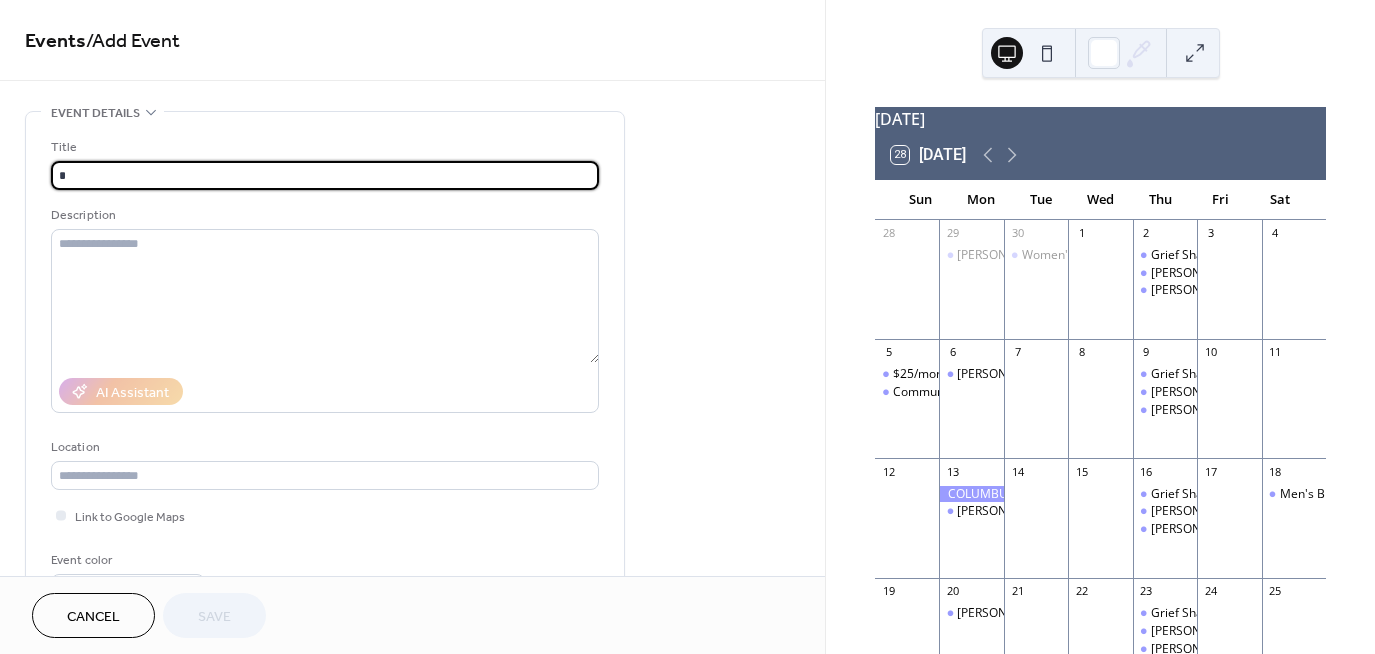 drag, startPoint x: 234, startPoint y: 176, endPoint x: 245, endPoint y: 203, distance: 29.15476 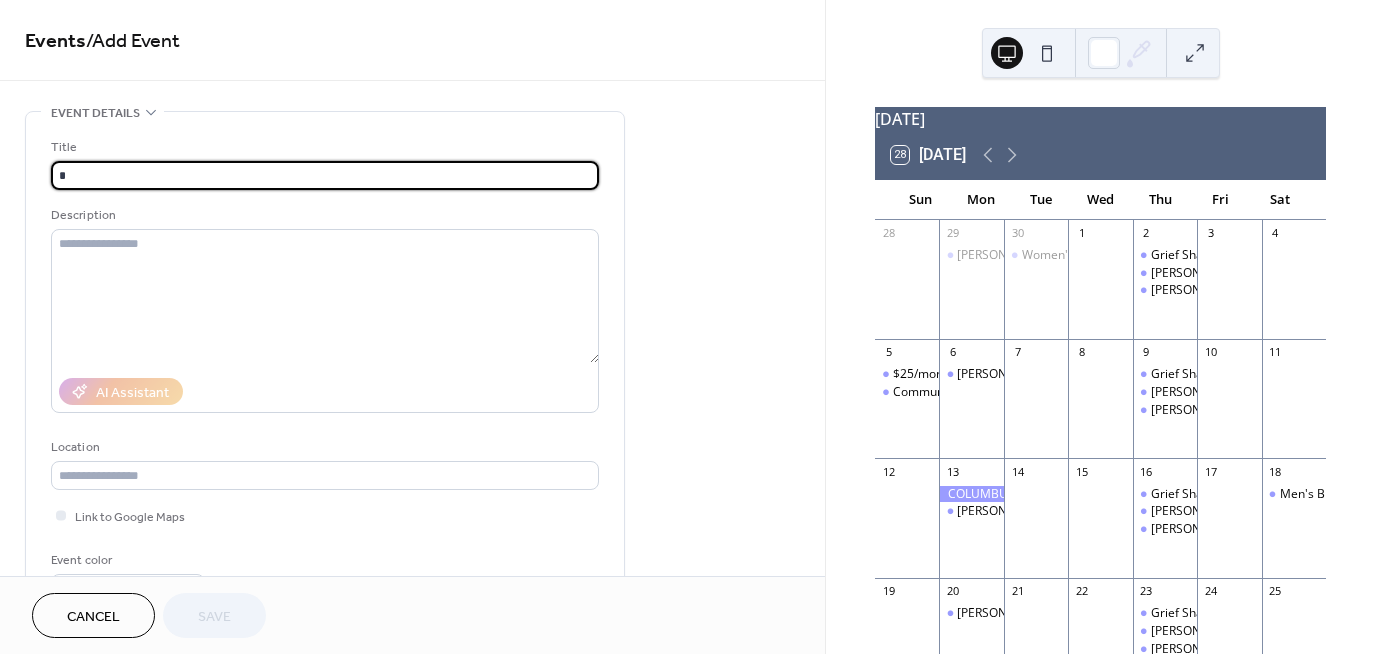 click on "Title * Description AI Assistant Location Link to Google Maps Event color" at bounding box center [325, 370] 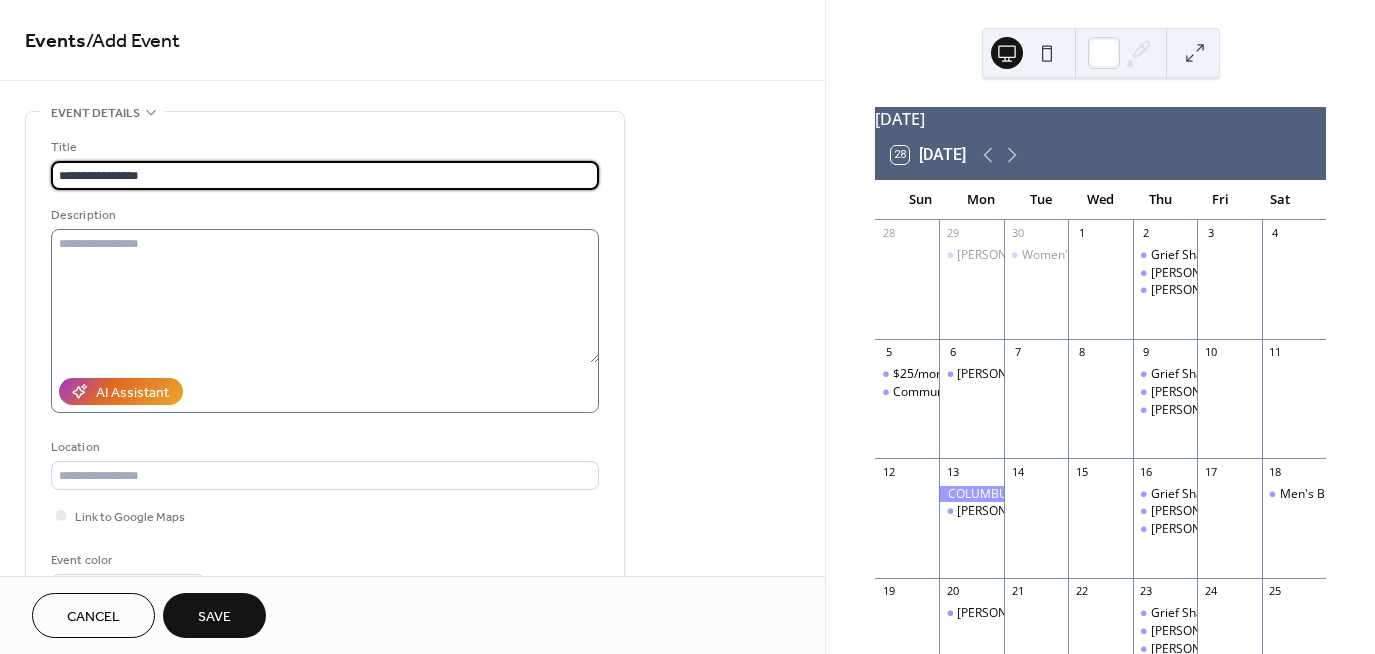 type on "**********" 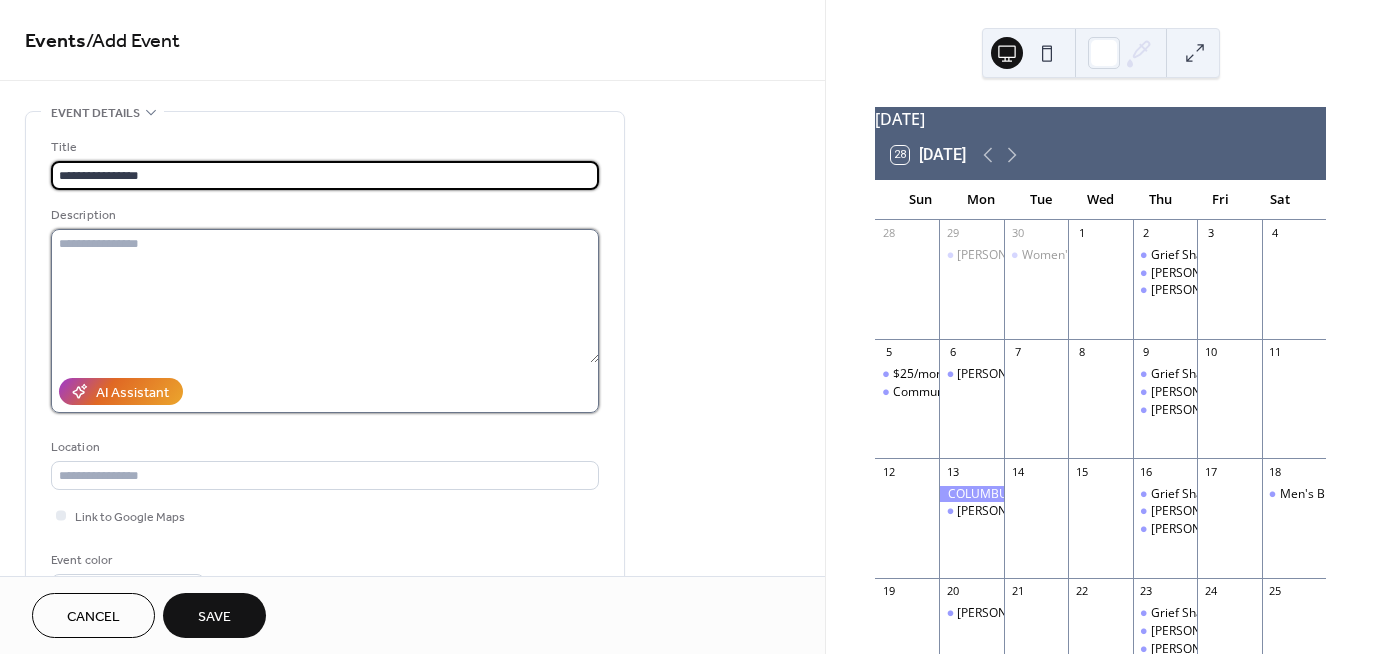 click at bounding box center (325, 296) 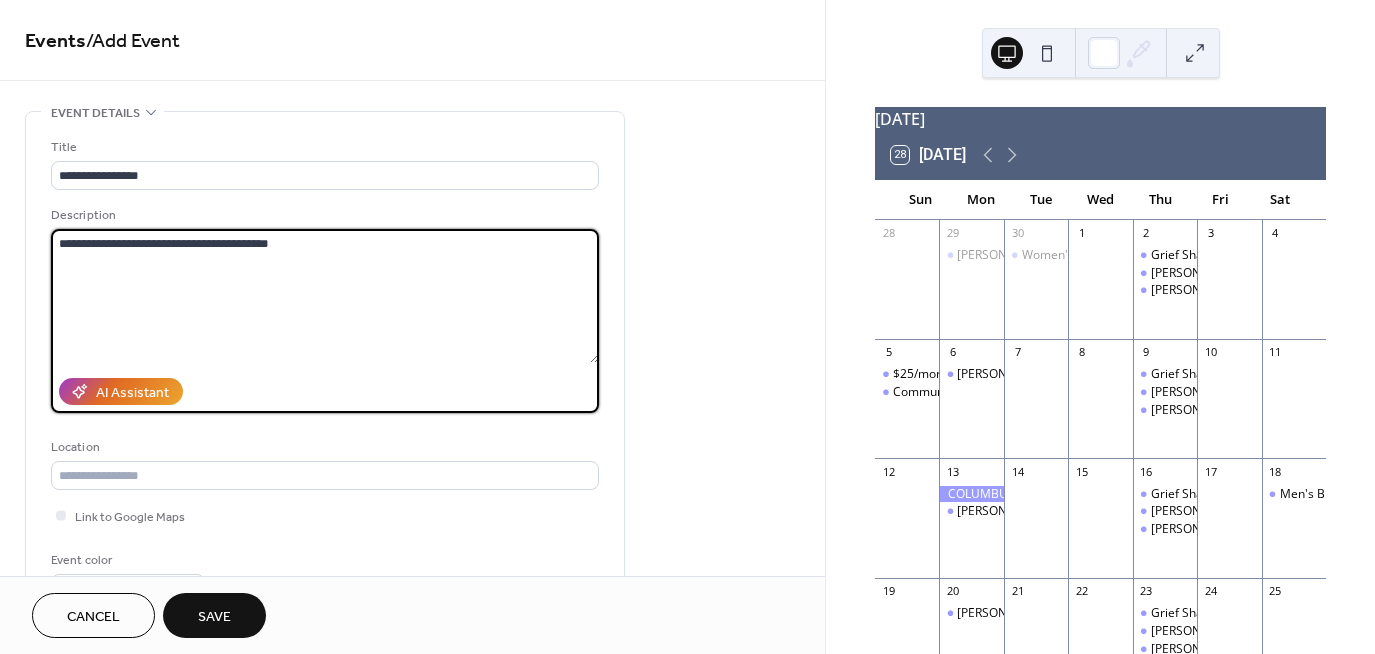 click on "**********" at bounding box center [325, 296] 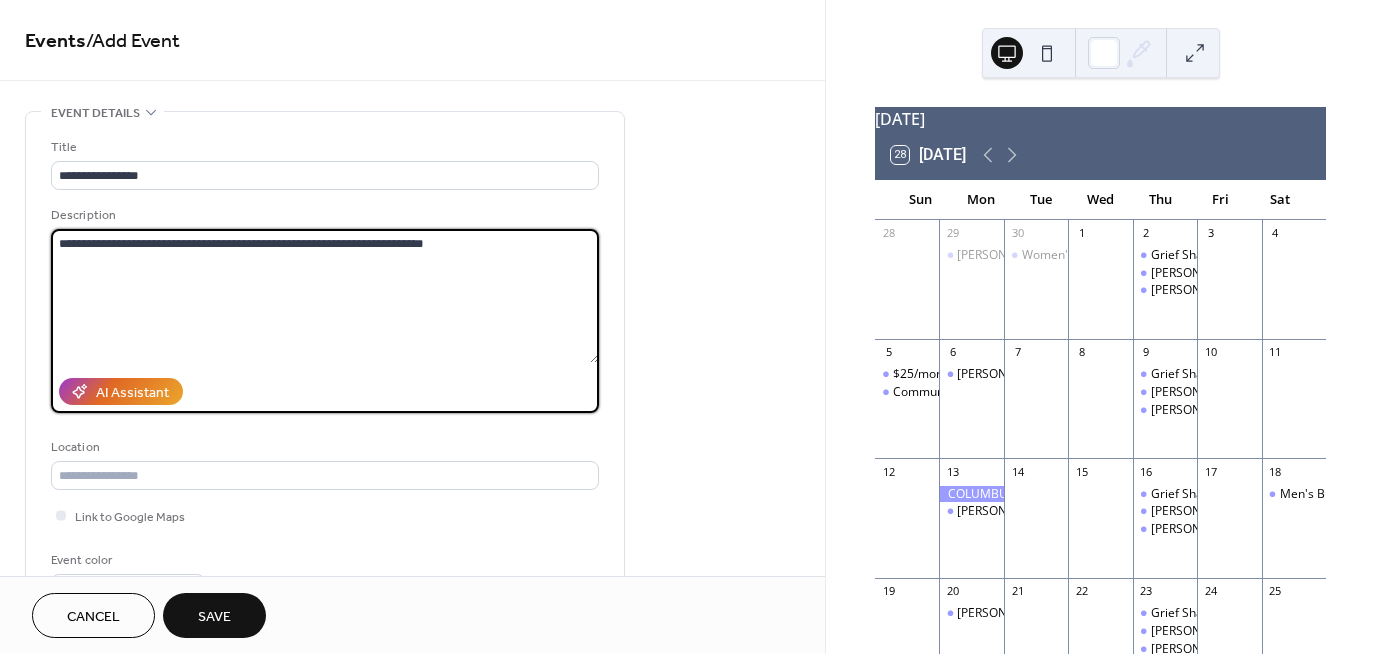 click on "**********" at bounding box center [325, 296] 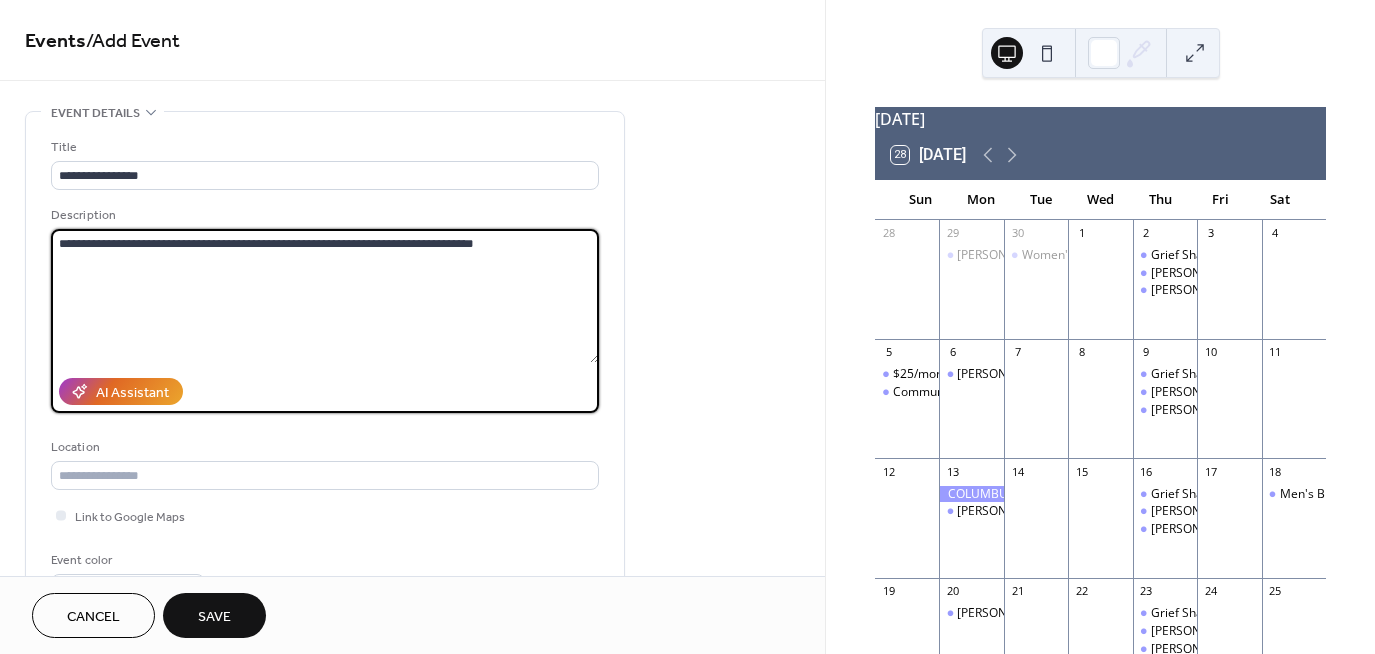 click on "**********" at bounding box center (325, 296) 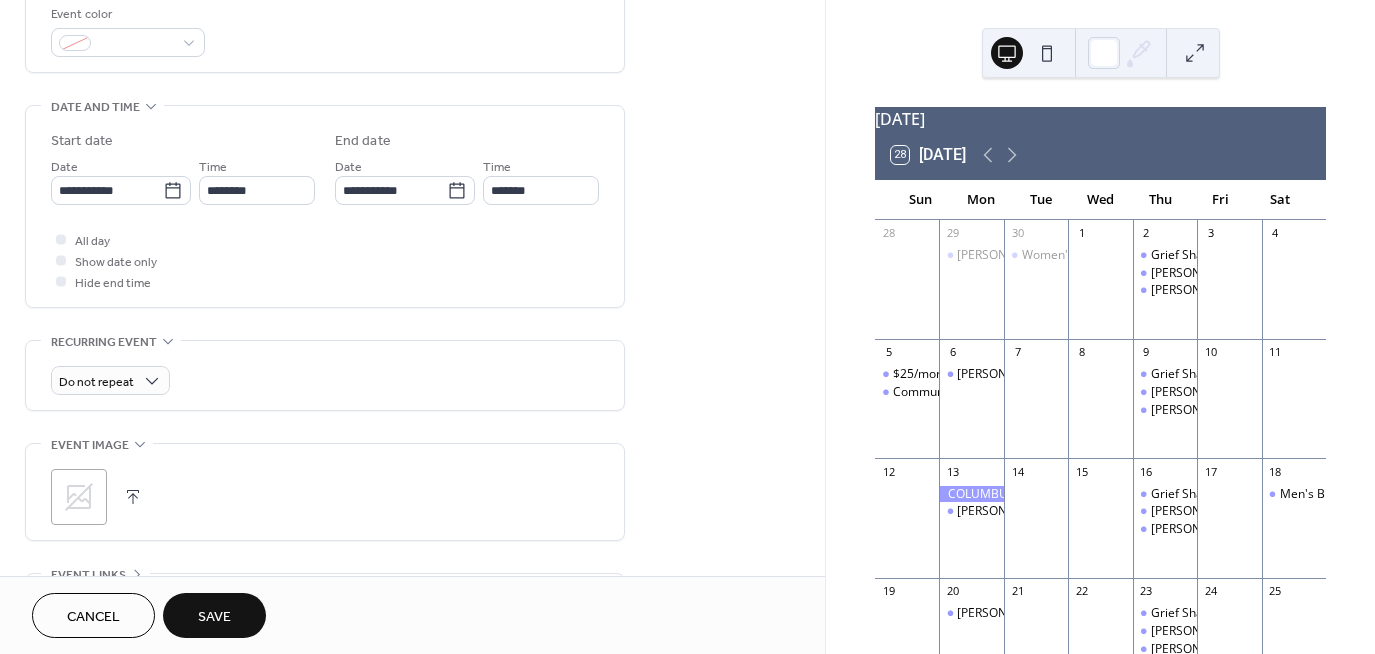 scroll, scrollTop: 600, scrollLeft: 0, axis: vertical 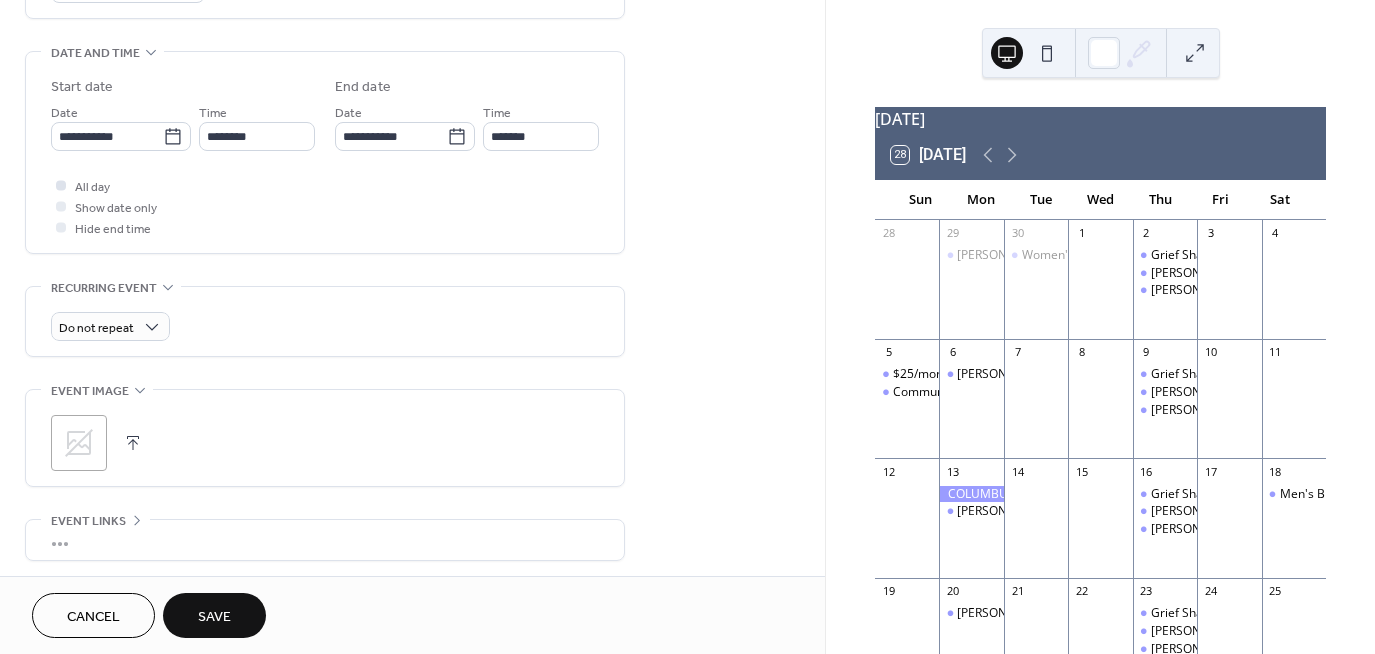 type on "**********" 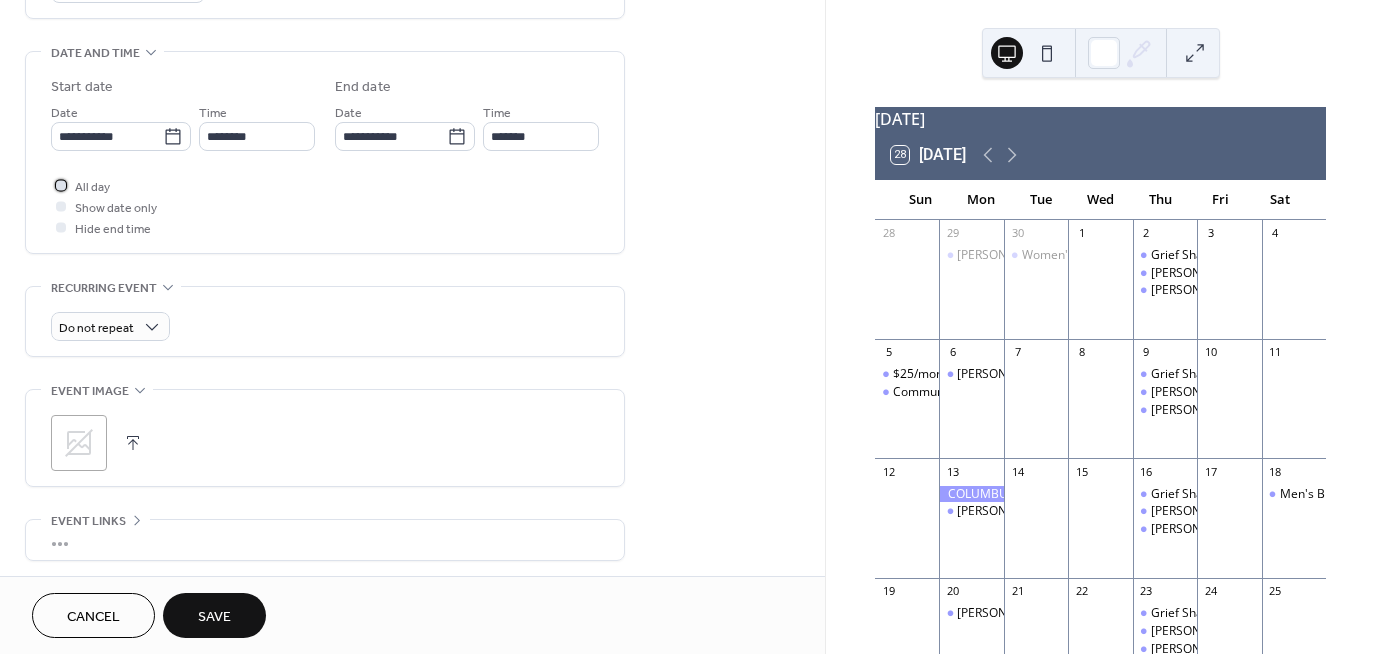 click on "All day" at bounding box center [92, 187] 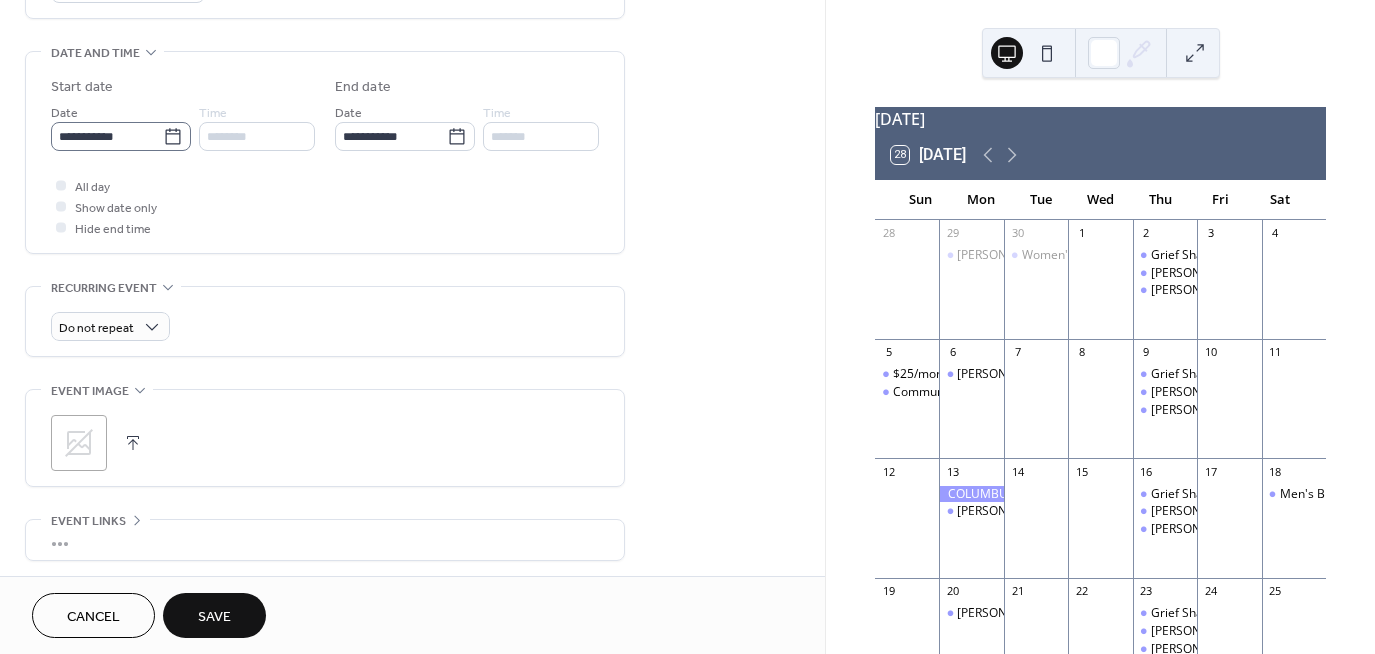 click 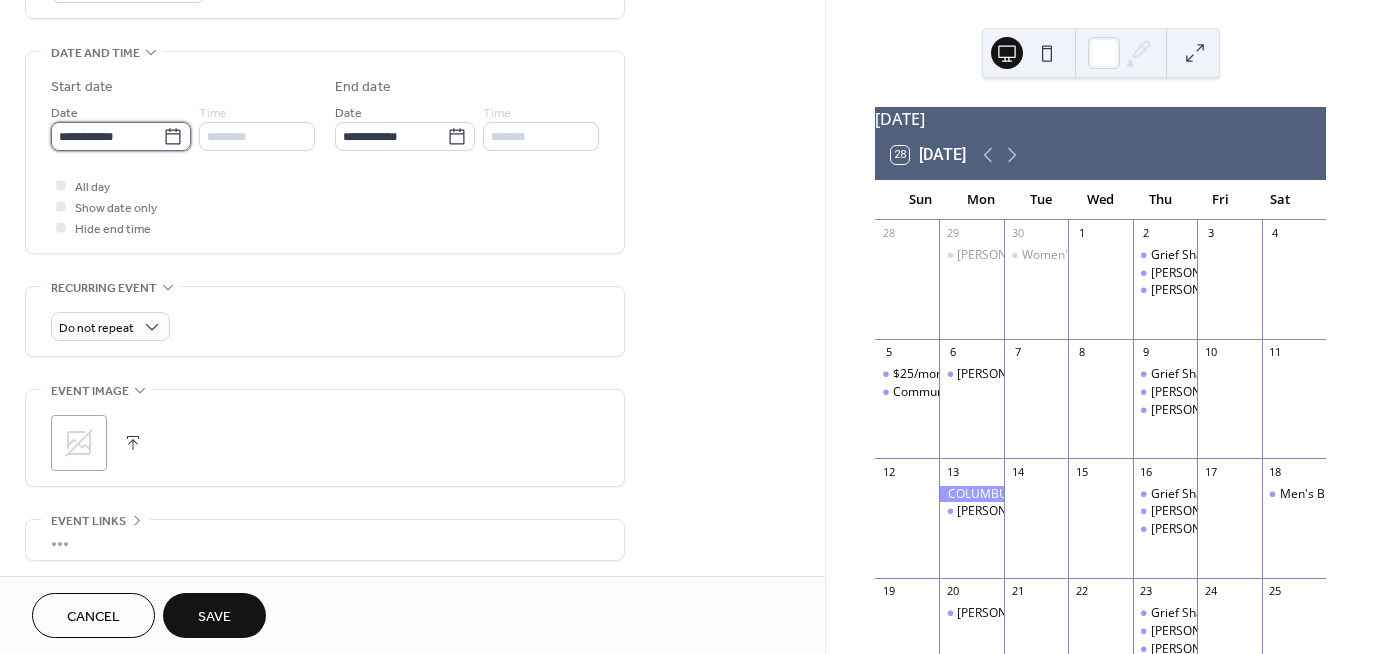 click on "**********" at bounding box center [107, 136] 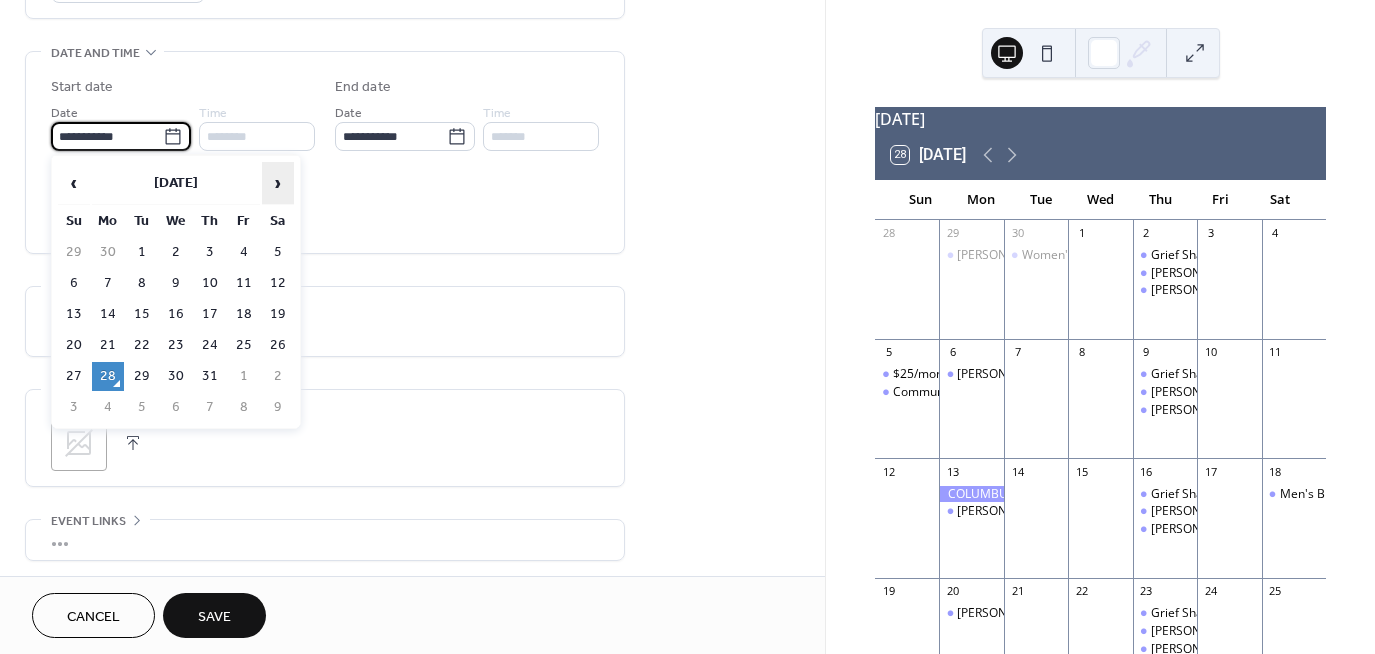click on "›" at bounding box center (278, 183) 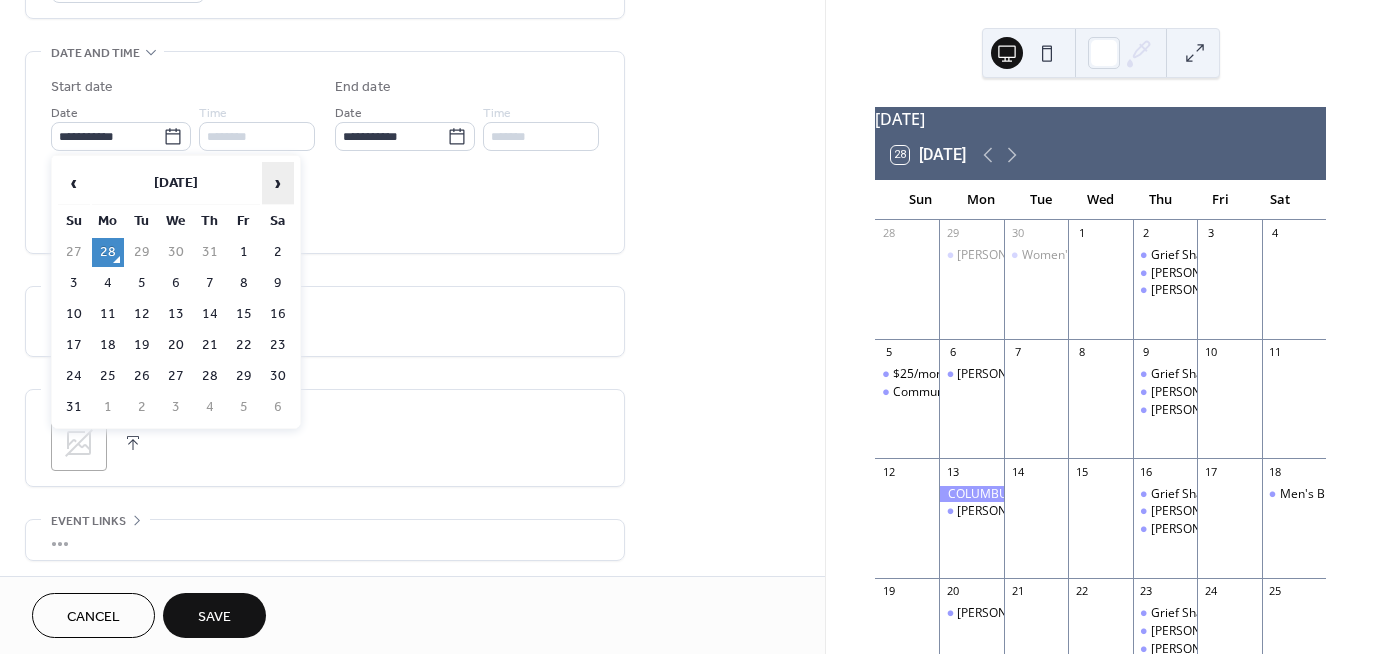 click on "›" at bounding box center (278, 183) 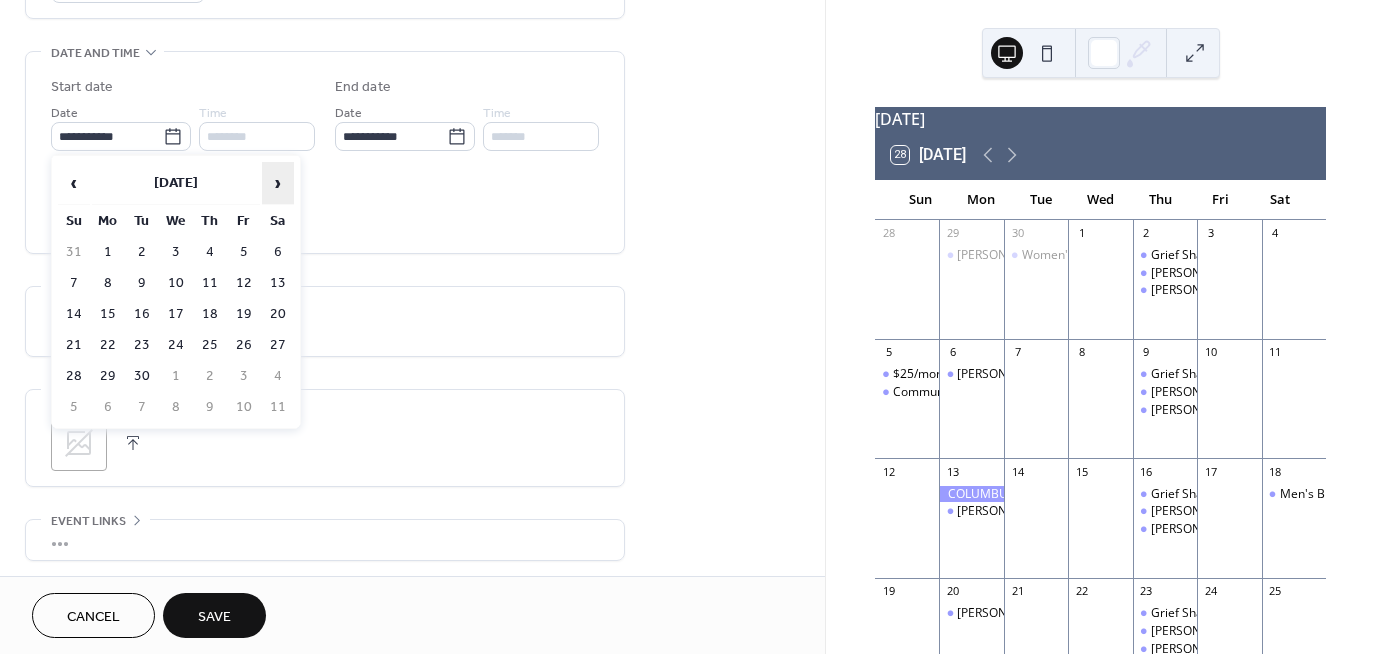 click on "›" at bounding box center [278, 183] 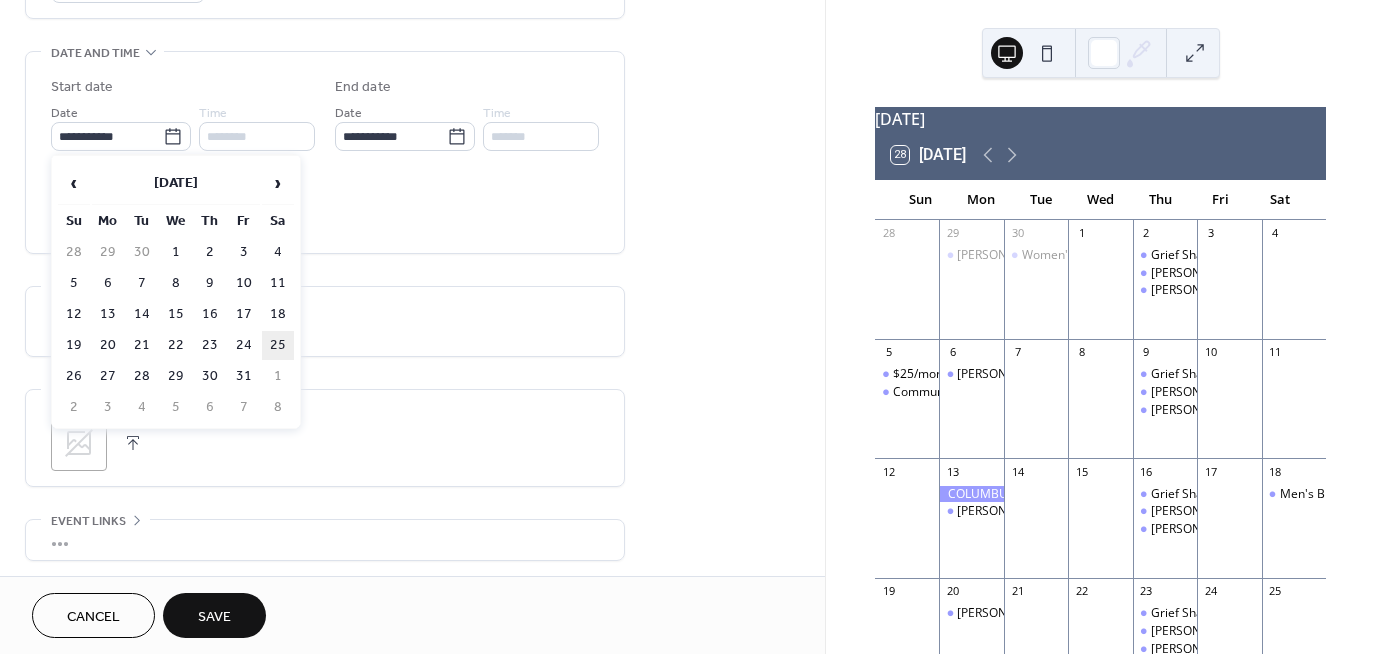 click on "25" at bounding box center [278, 345] 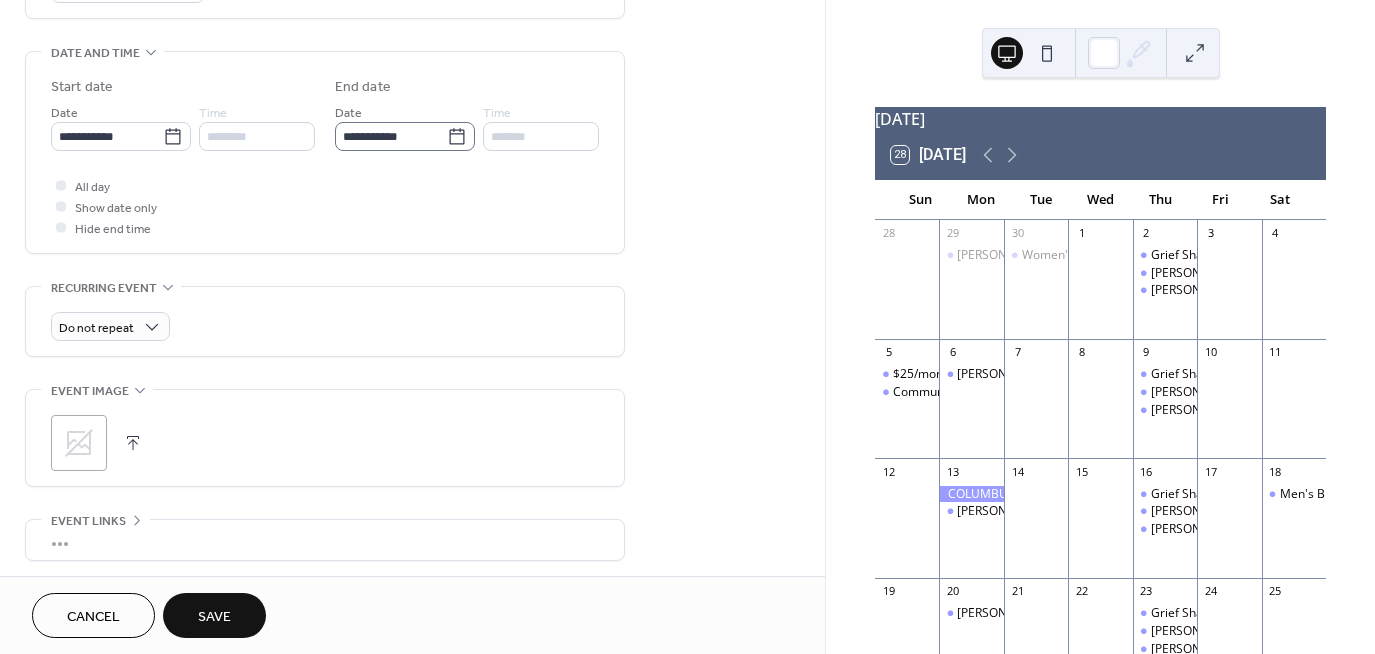 click 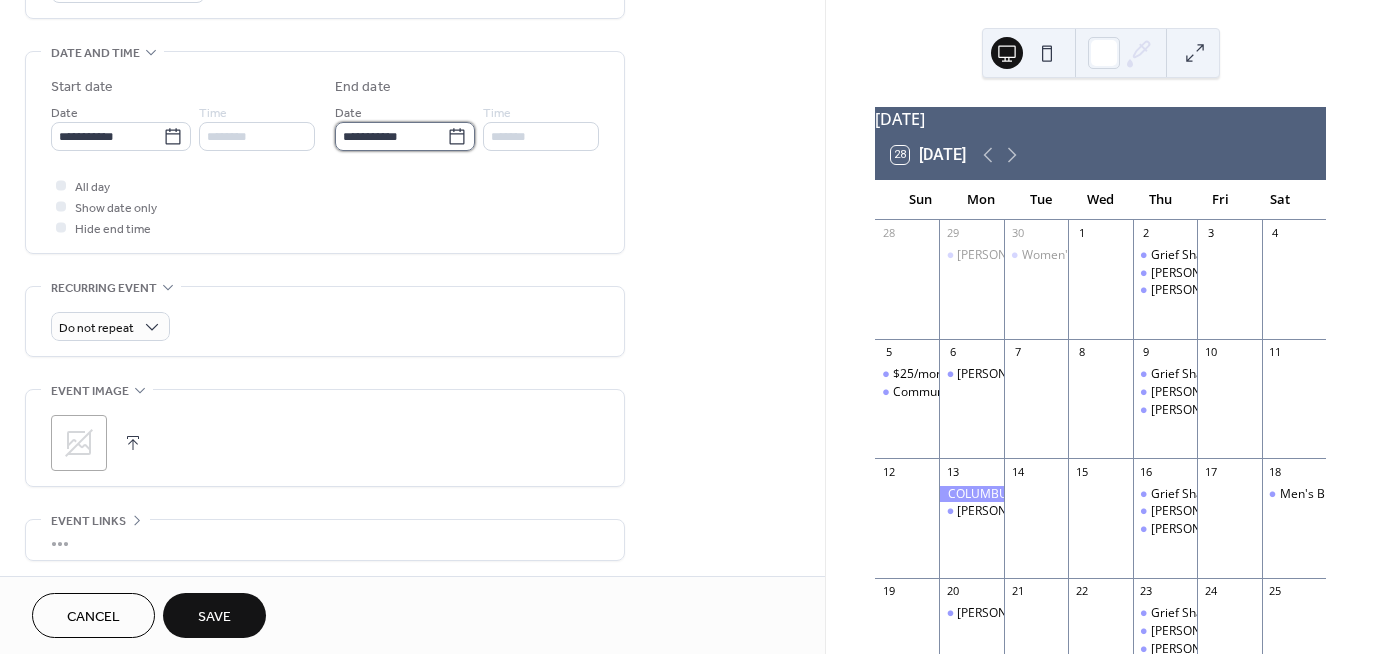 click on "**********" at bounding box center (391, 136) 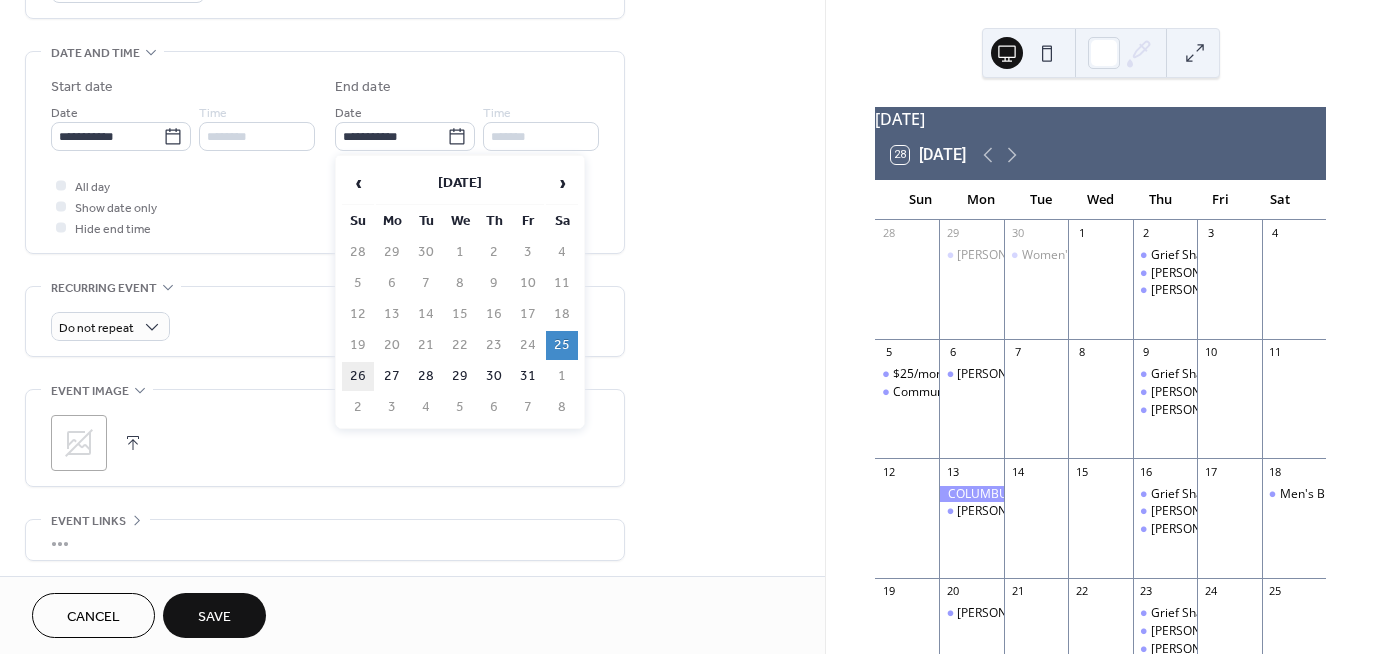 click on "26" at bounding box center (358, 376) 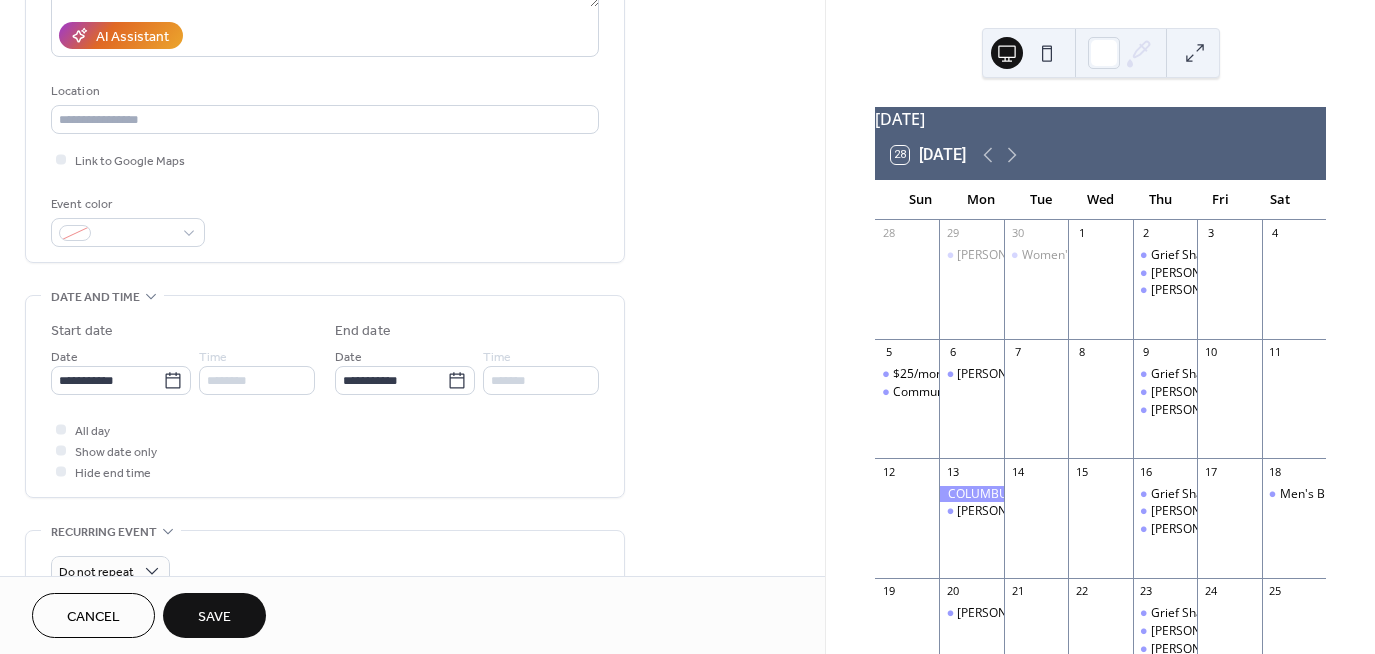 scroll, scrollTop: 300, scrollLeft: 0, axis: vertical 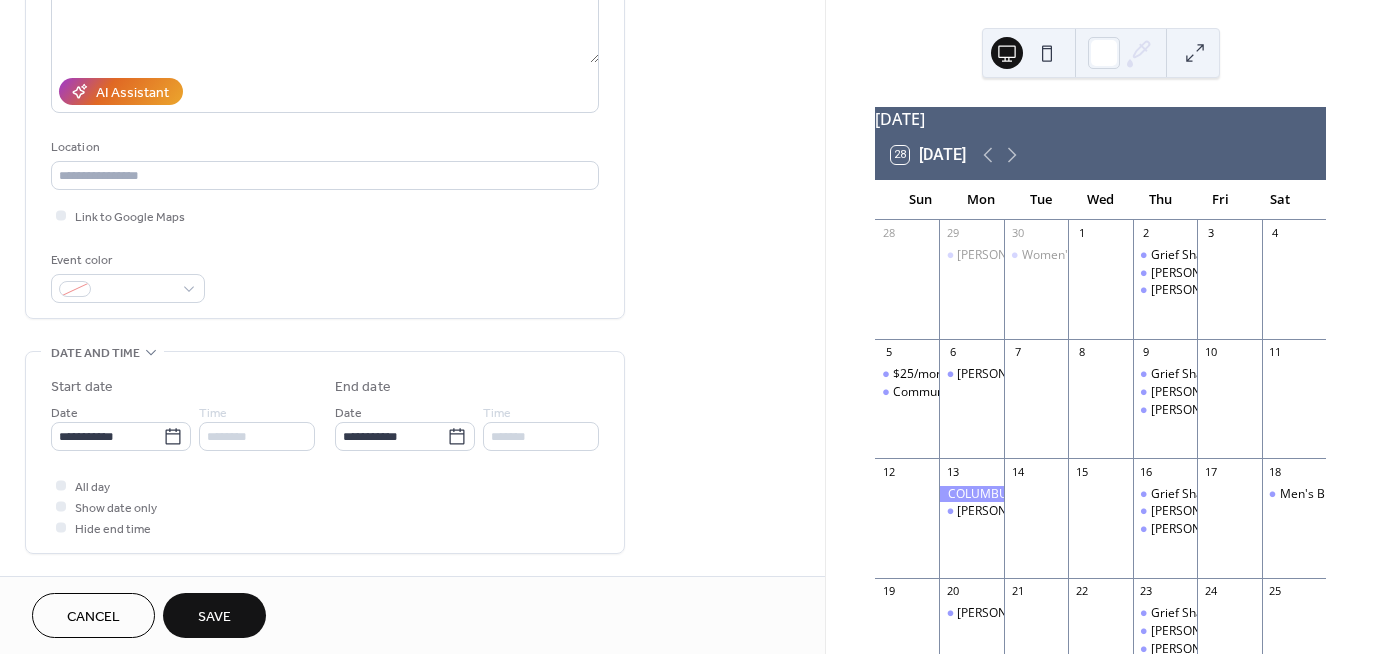 click on "Save" at bounding box center (214, 615) 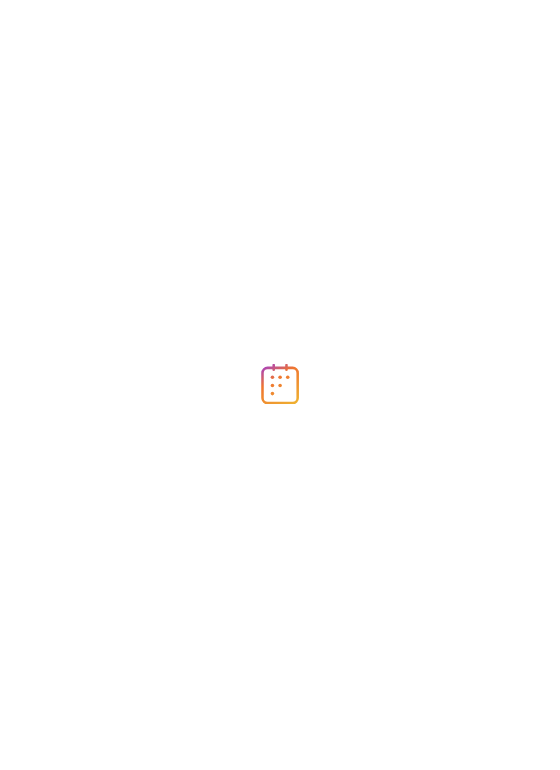 scroll, scrollTop: 0, scrollLeft: 0, axis: both 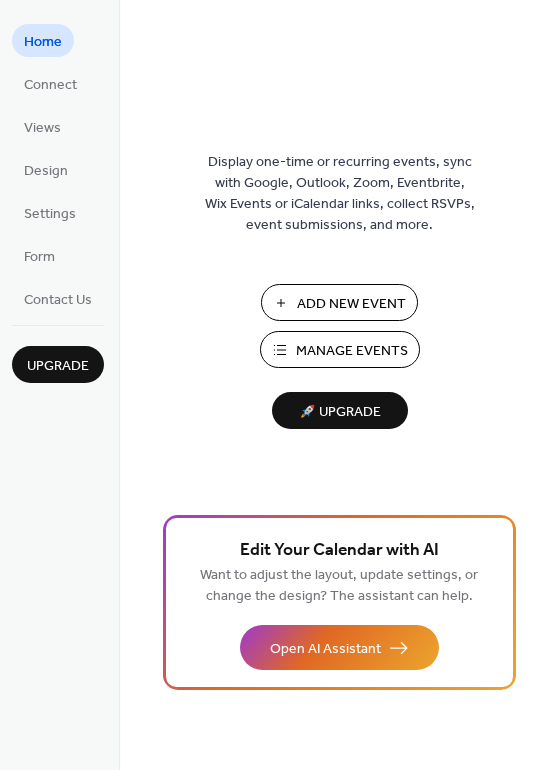 click on "Add New Event" at bounding box center [351, 304] 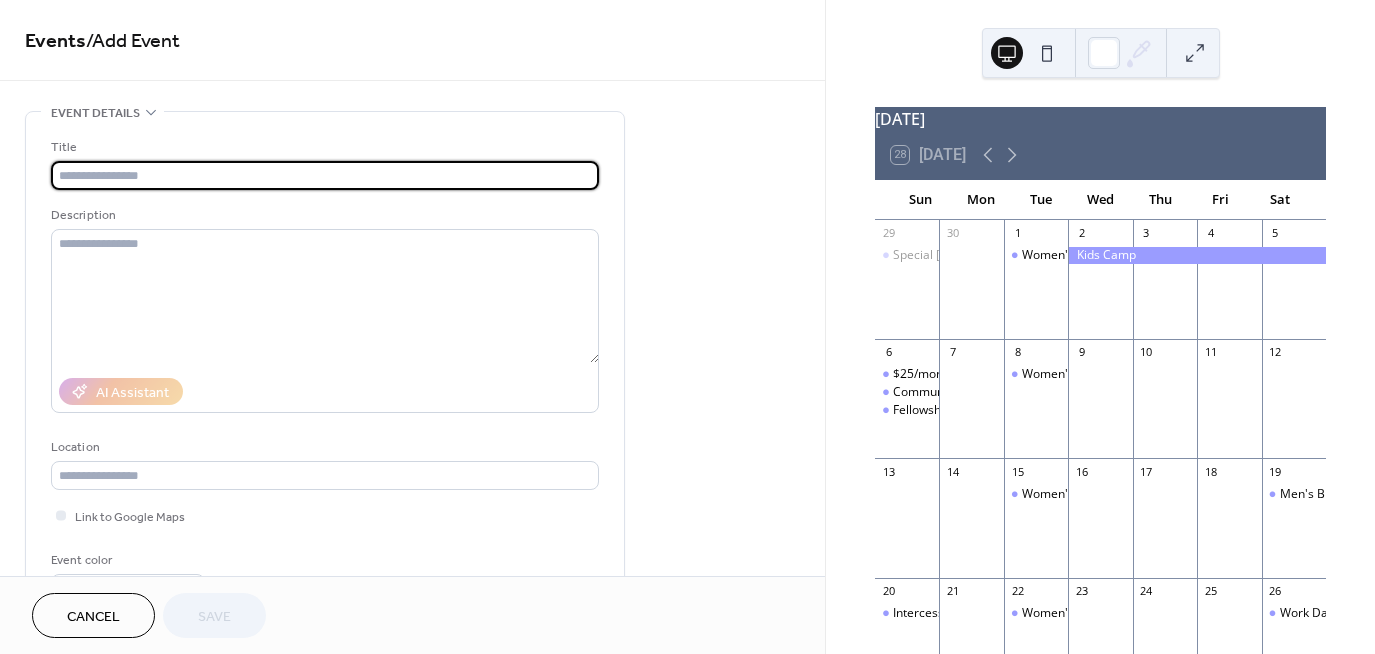 scroll, scrollTop: 0, scrollLeft: 0, axis: both 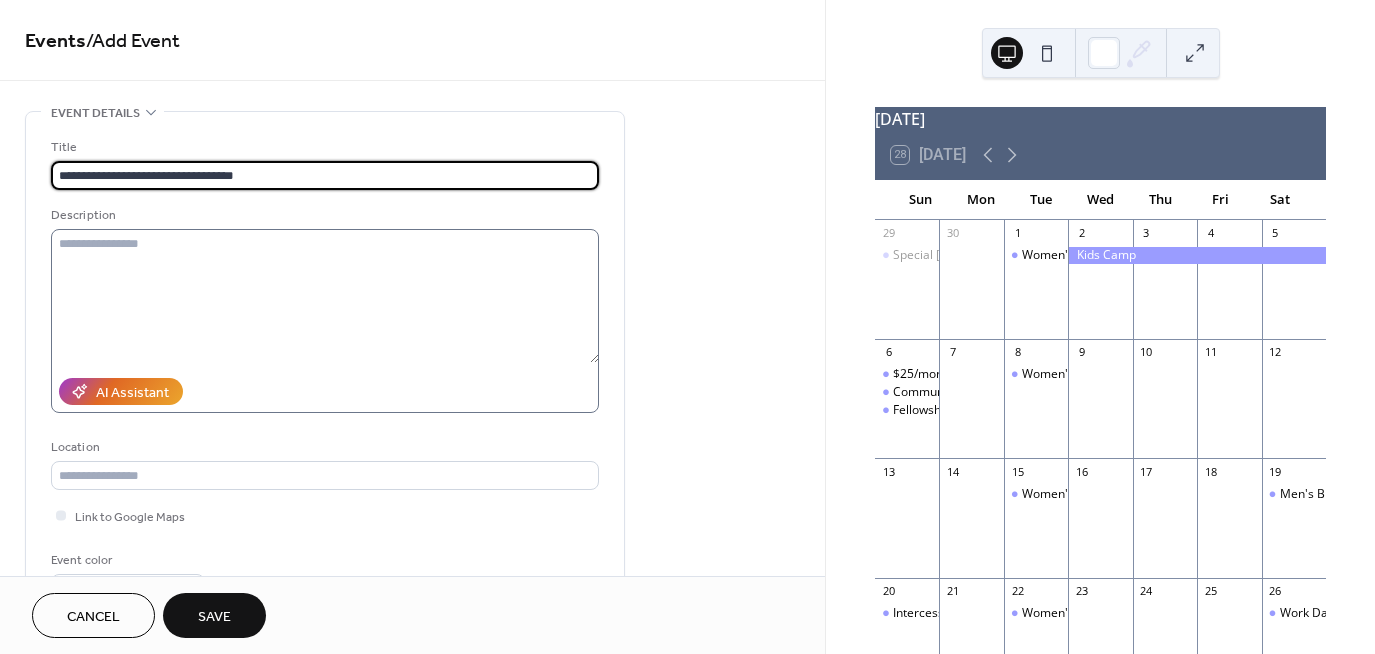 type on "**********" 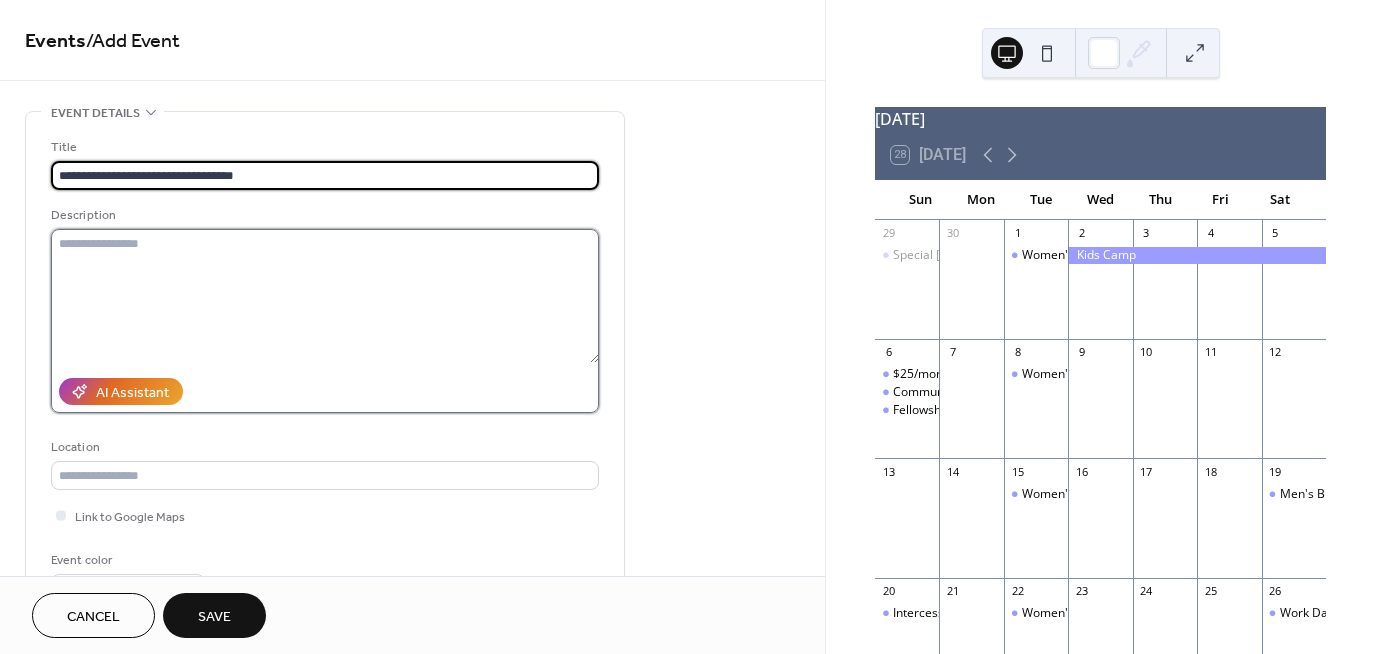 click at bounding box center (325, 296) 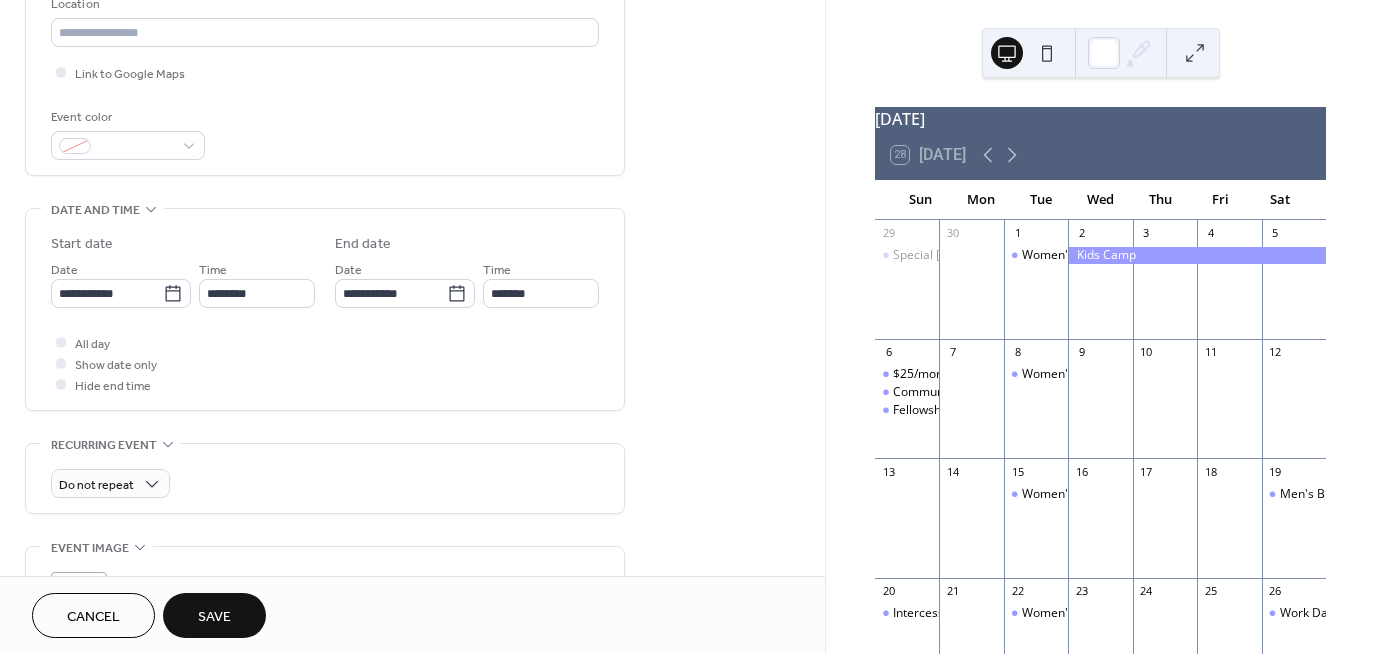 scroll, scrollTop: 500, scrollLeft: 0, axis: vertical 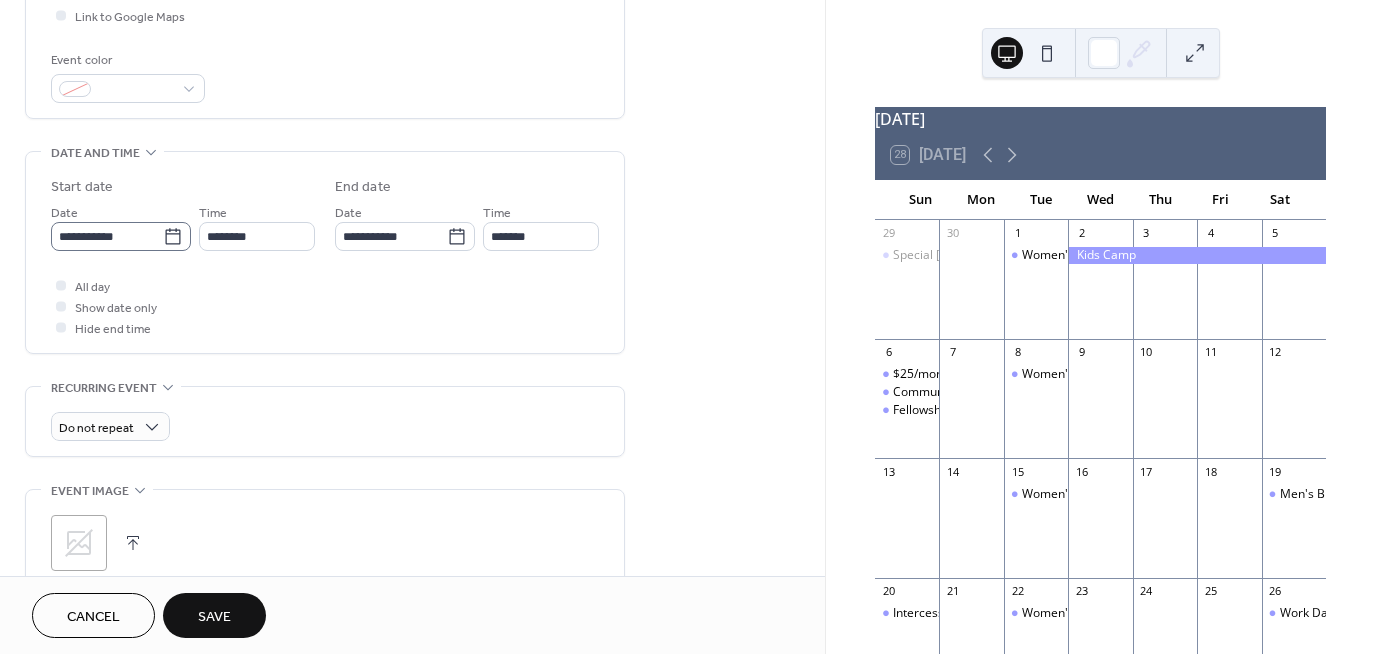 type on "**********" 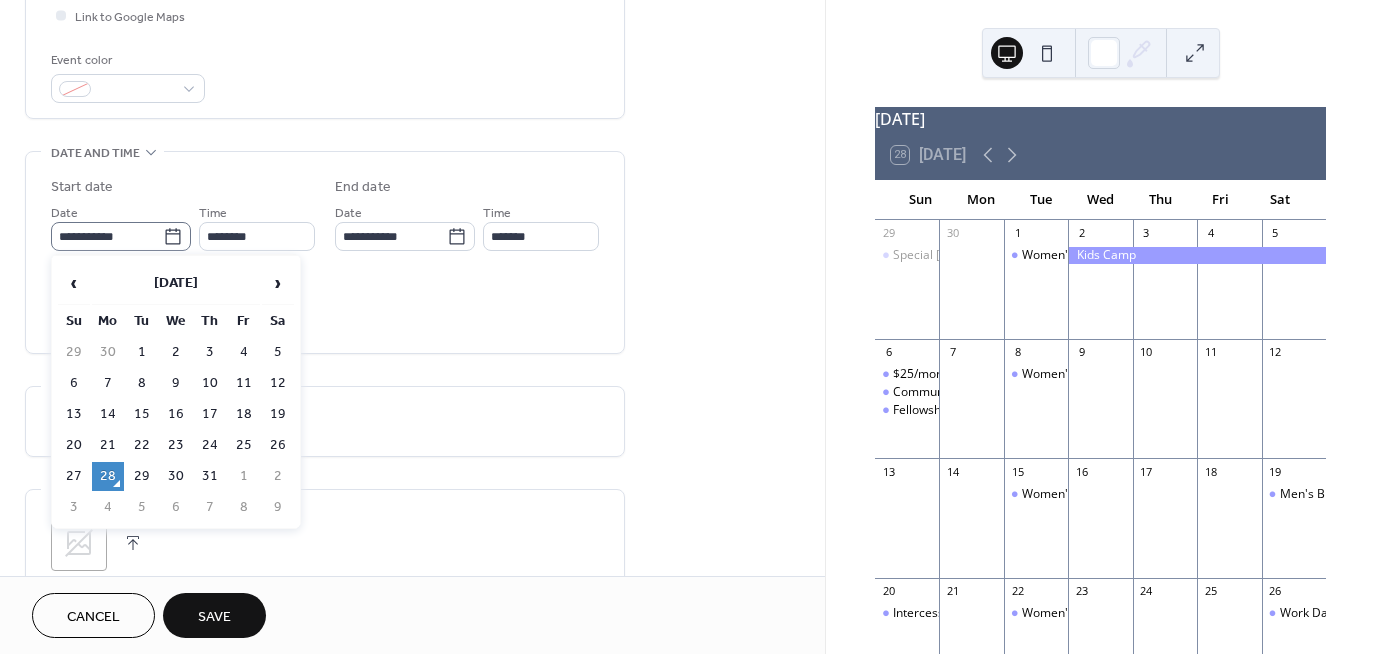 click 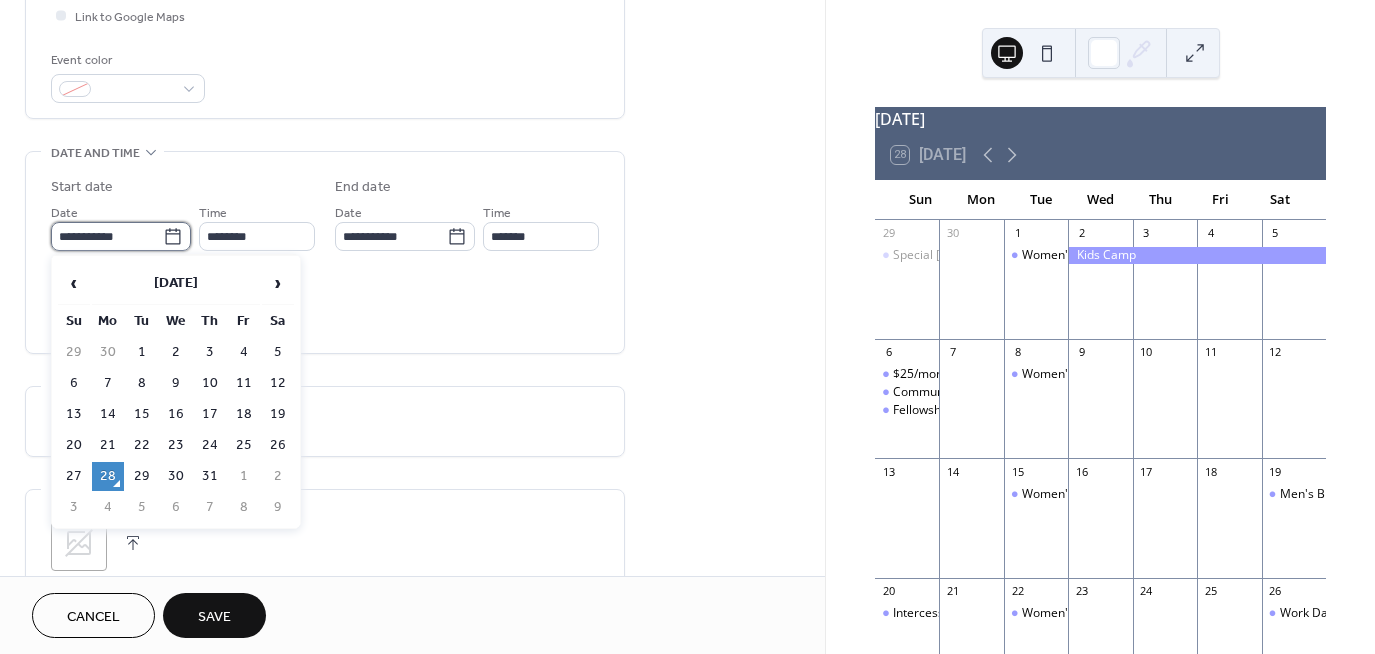 click on "**********" at bounding box center [107, 236] 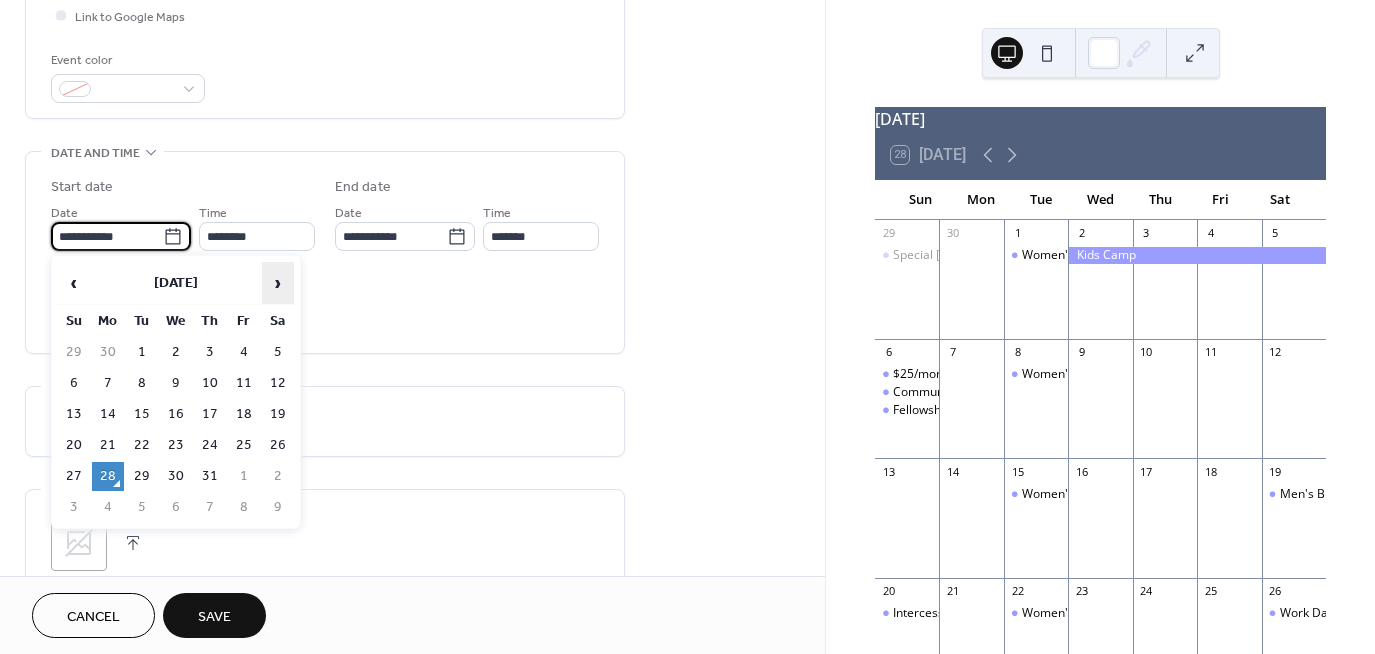 click on "›" at bounding box center (278, 283) 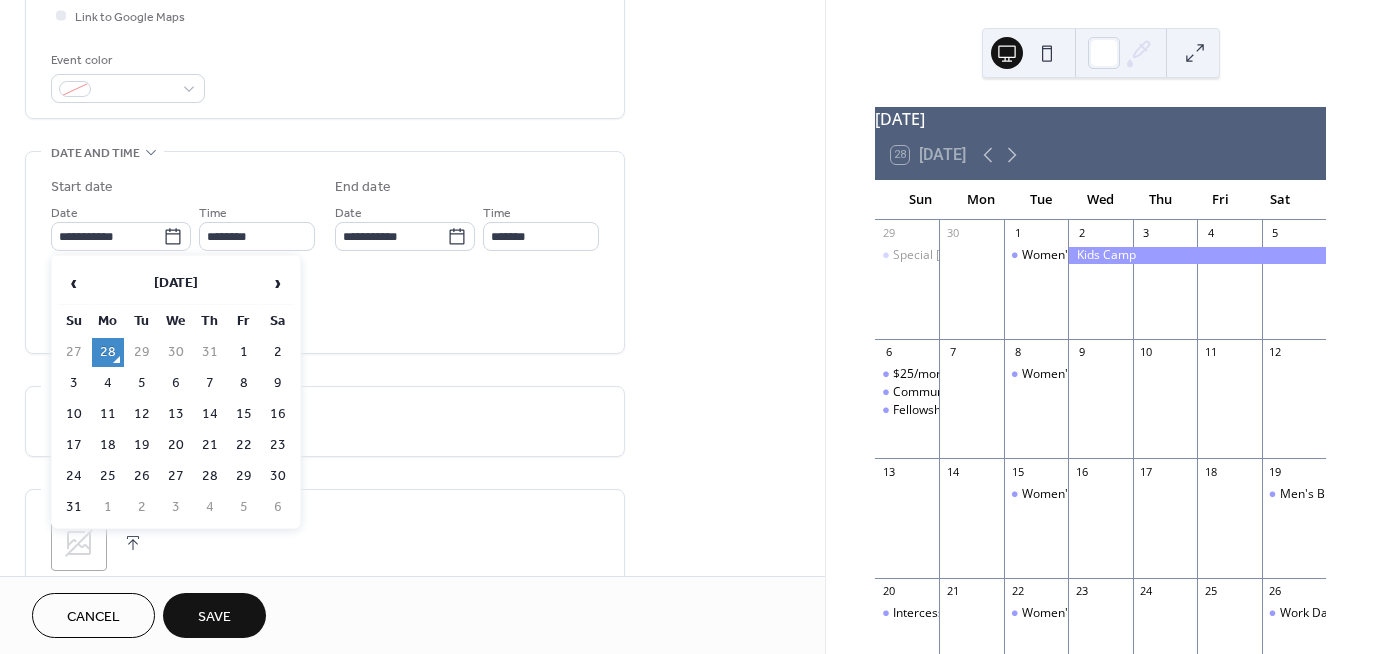 drag, startPoint x: 63, startPoint y: 405, endPoint x: 193, endPoint y: 365, distance: 136.01471 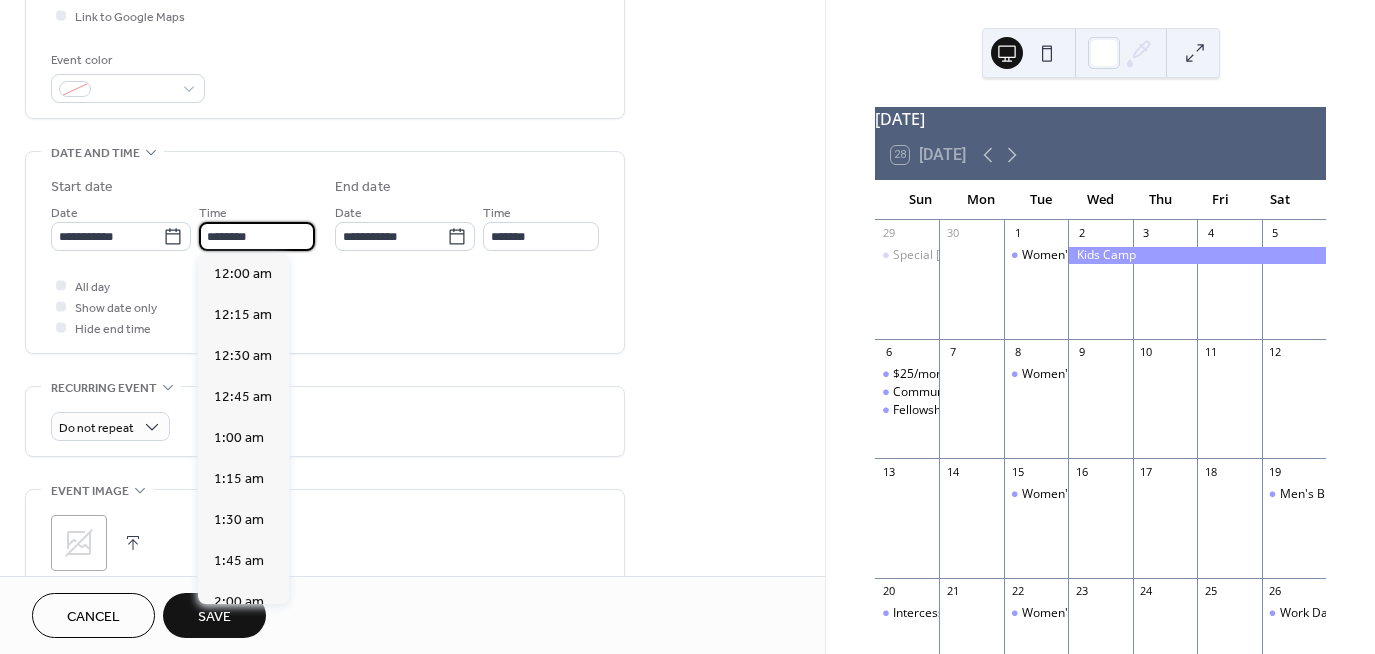 click on "********" at bounding box center [257, 236] 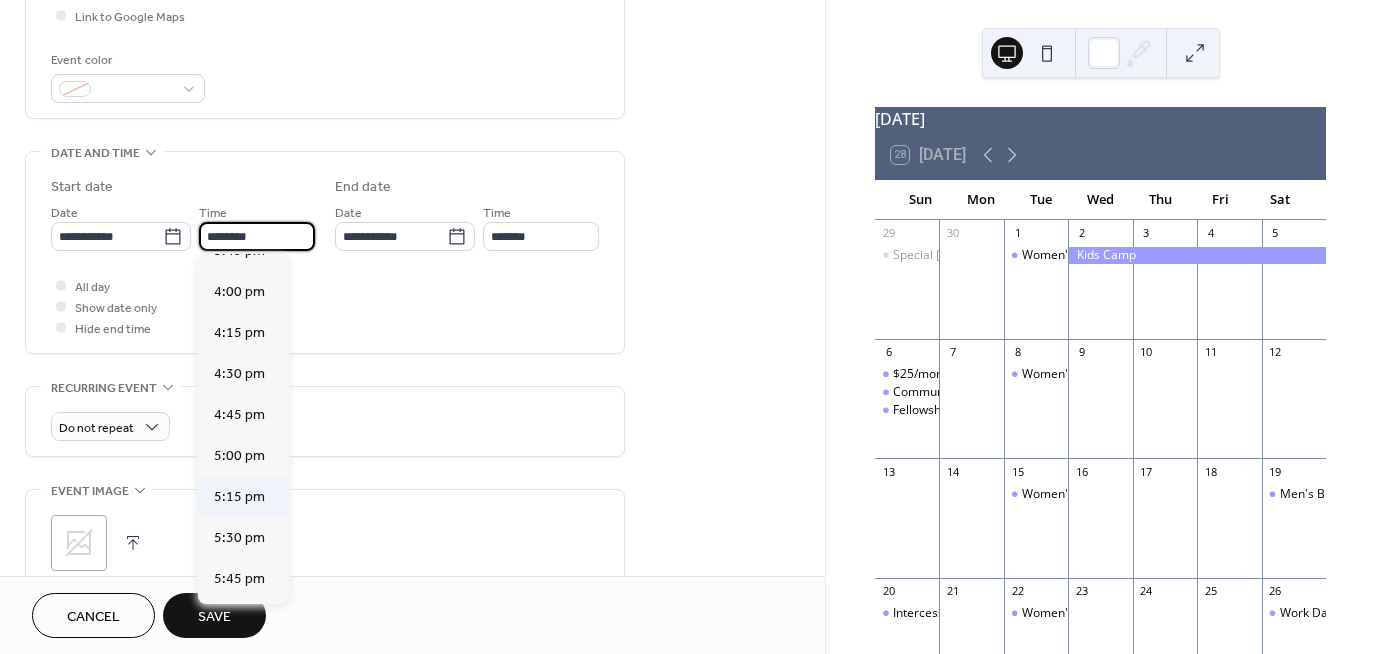 scroll, scrollTop: 2668, scrollLeft: 0, axis: vertical 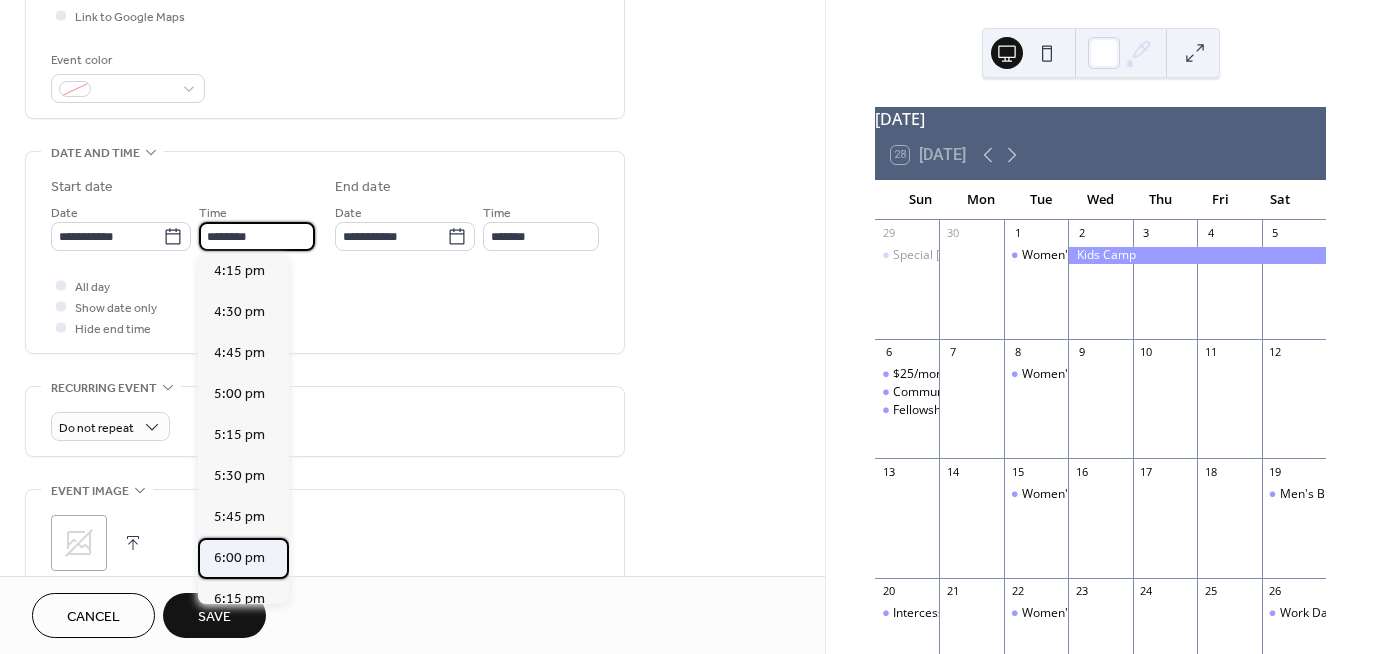 click on "6:00 pm" at bounding box center (239, 558) 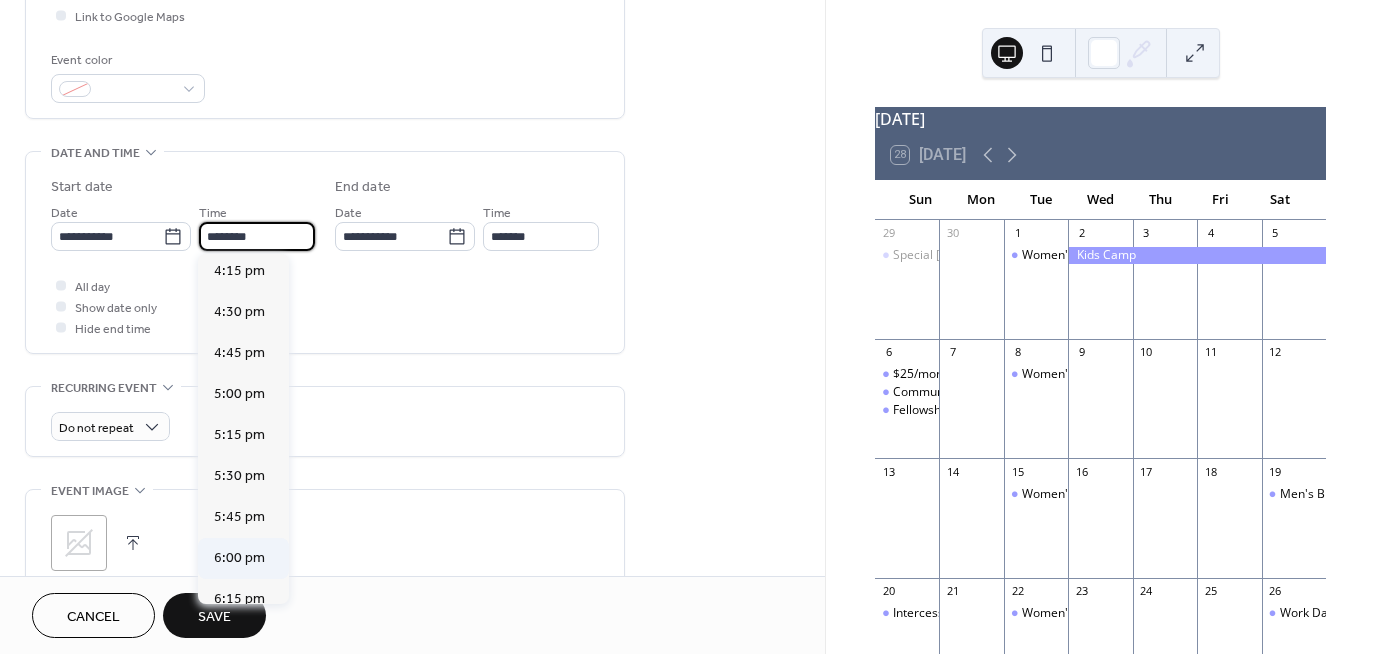 type on "*******" 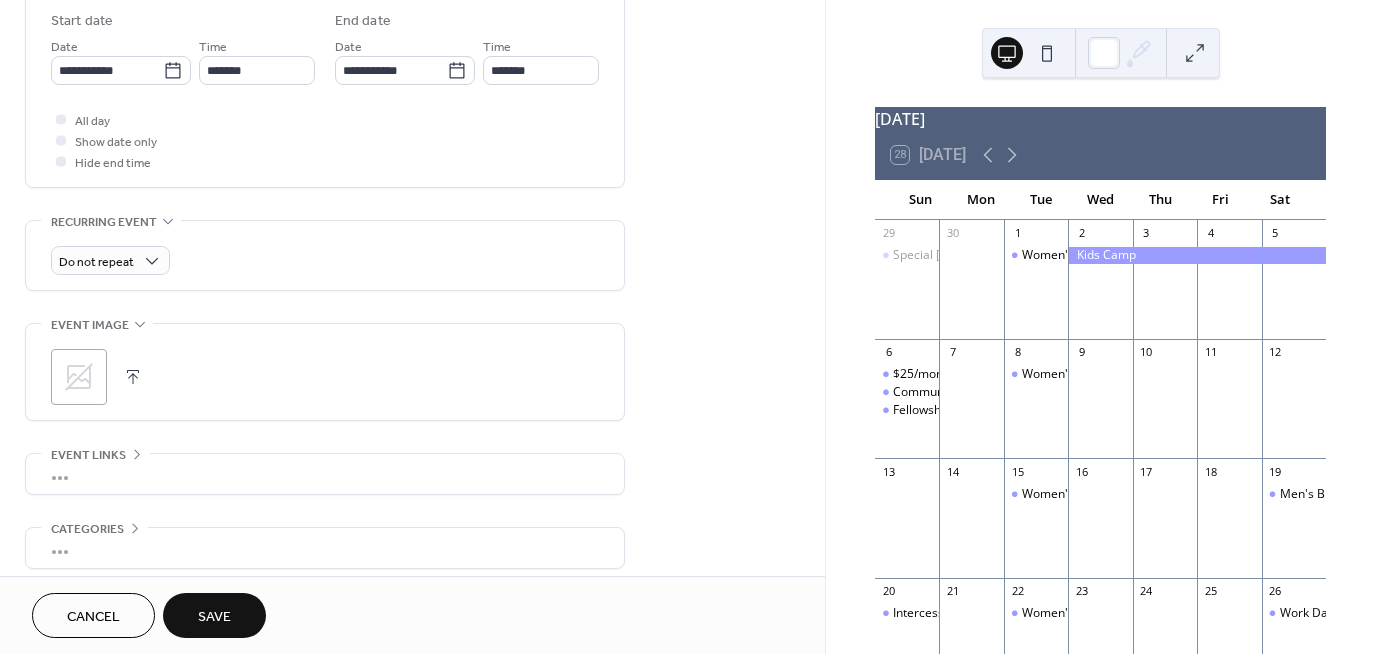 scroll, scrollTop: 750, scrollLeft: 0, axis: vertical 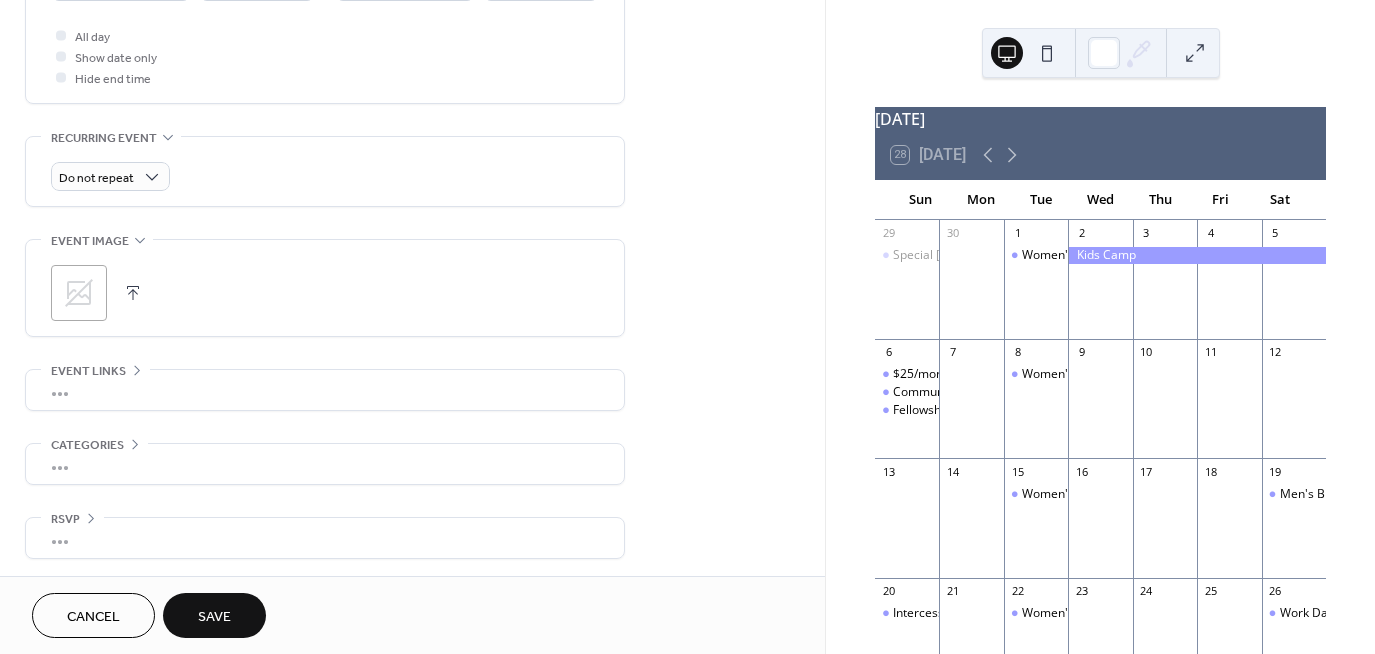 click on "Save" at bounding box center [214, 617] 